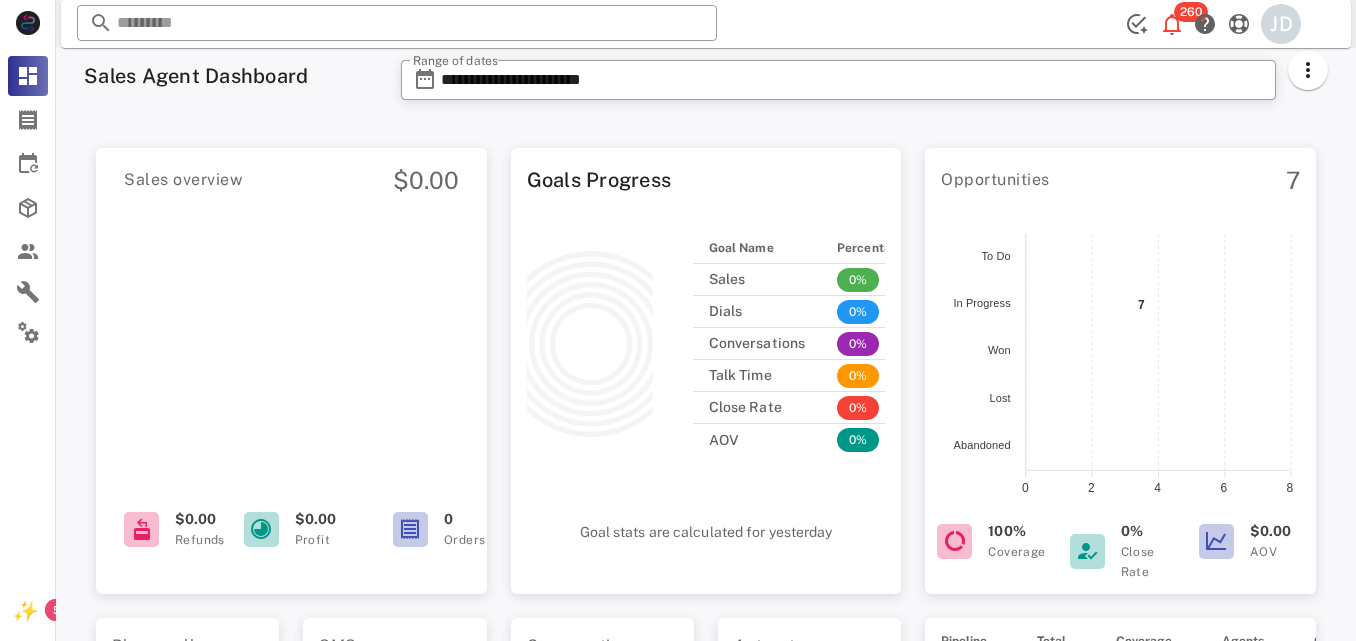 scroll, scrollTop: 0, scrollLeft: 0, axis: both 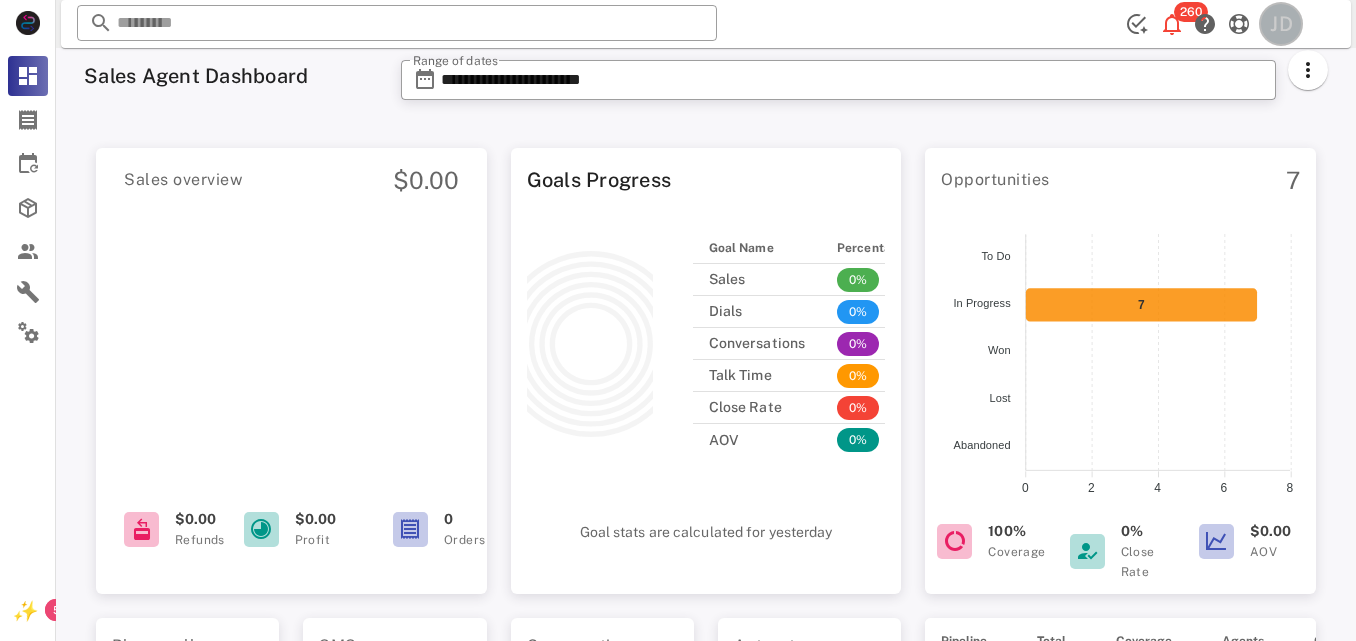click on "JD" at bounding box center [1281, 24] 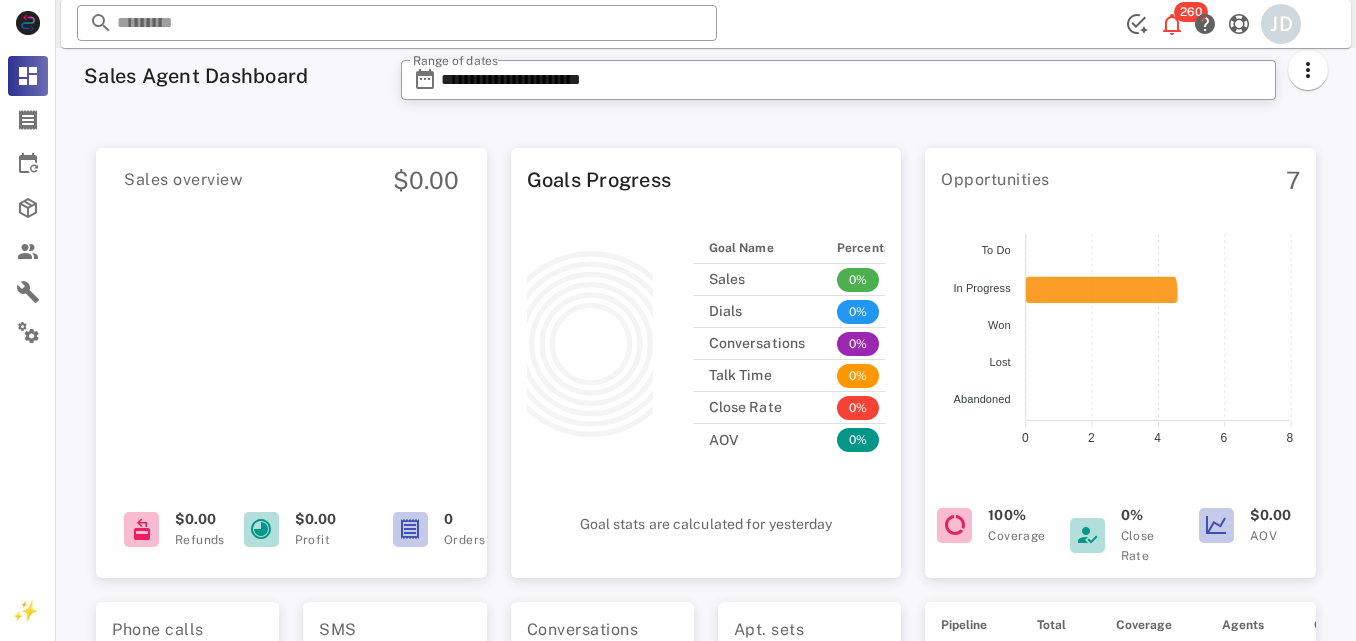scroll, scrollTop: 0, scrollLeft: 0, axis: both 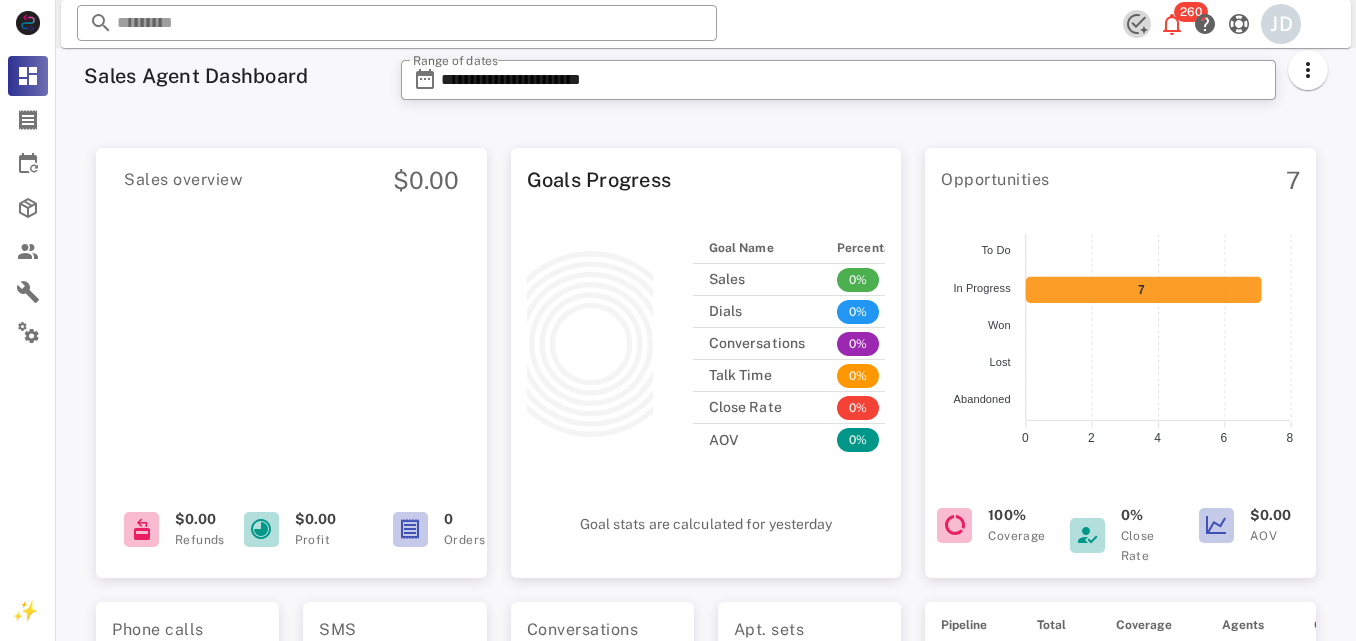 click at bounding box center [1137, 24] 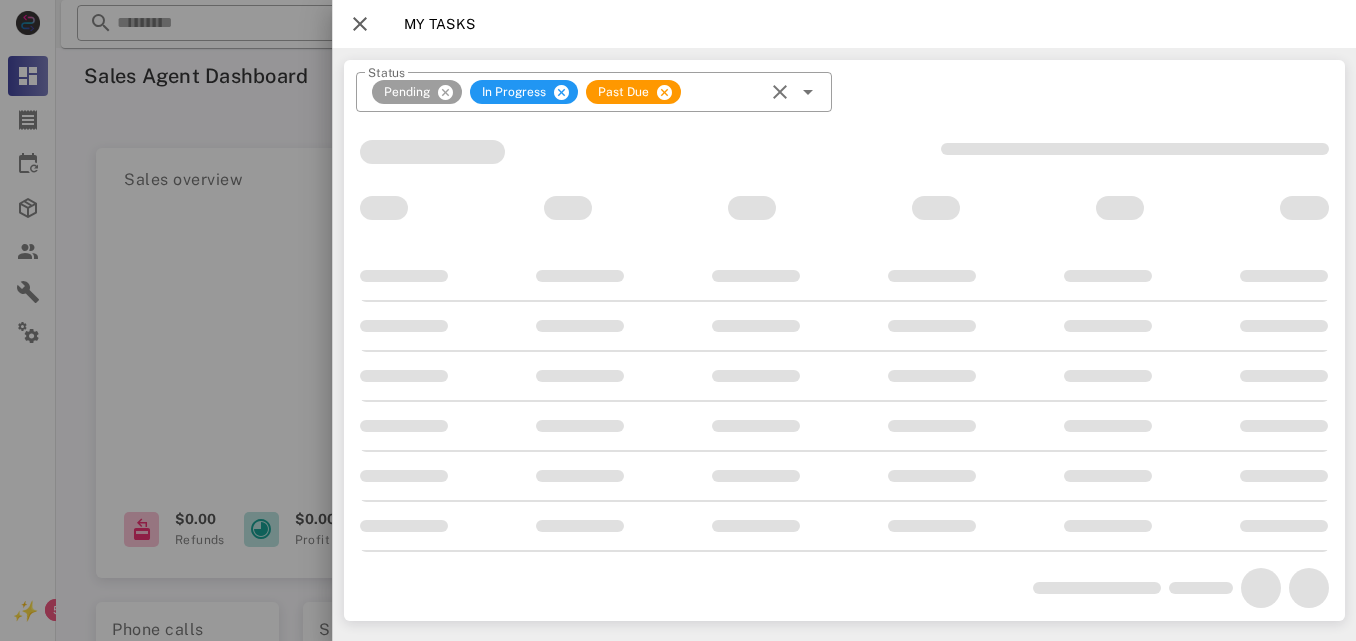 scroll, scrollTop: 0, scrollLeft: 0, axis: both 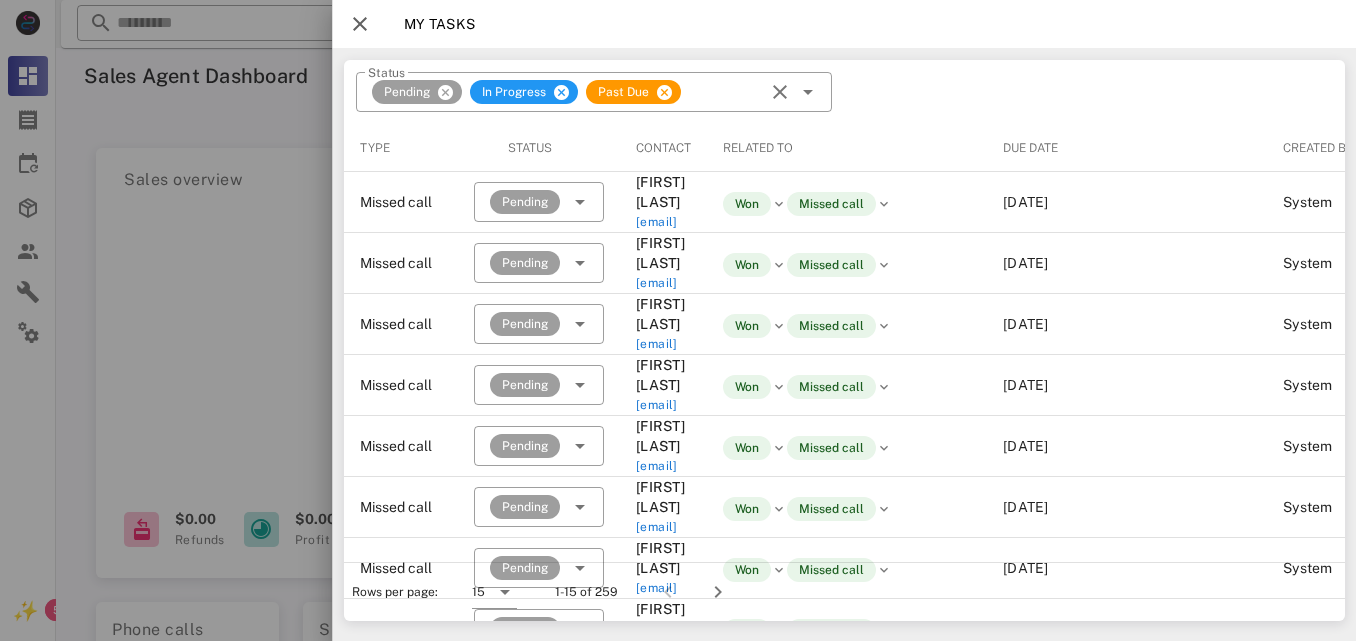 click at bounding box center (360, 24) 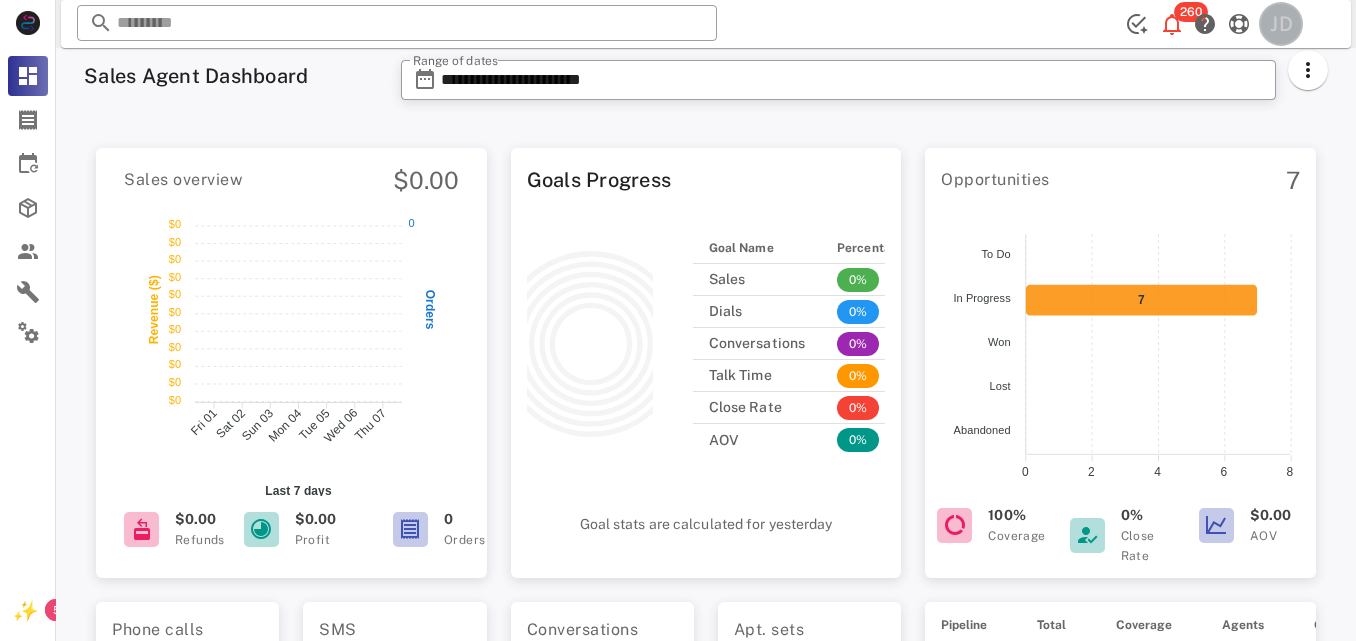 click on "JD" at bounding box center [1281, 24] 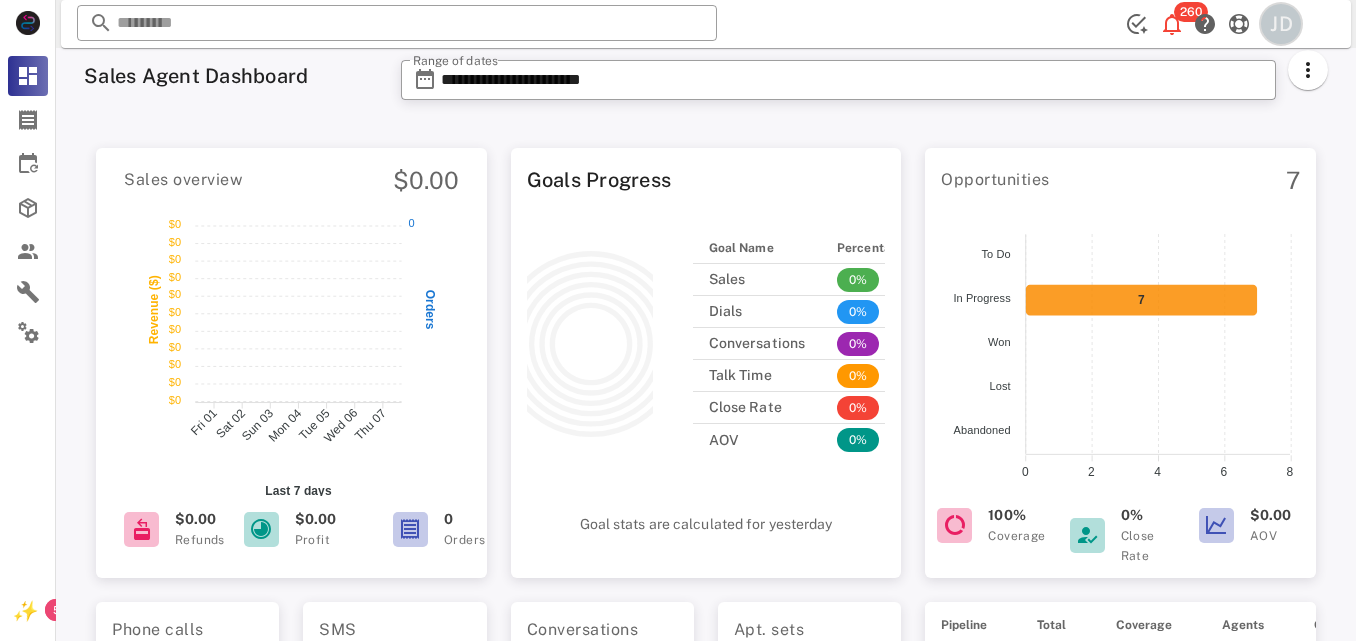 click on "JD" at bounding box center (1281, 24) 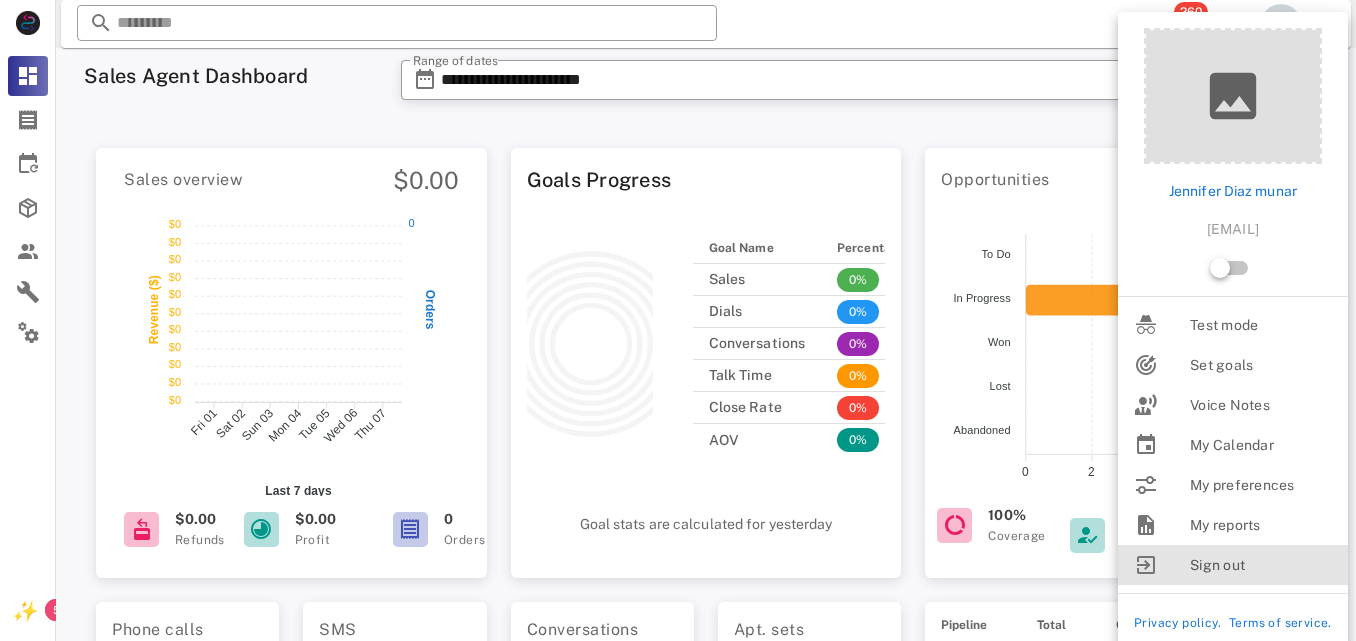 click on "Sign out" at bounding box center [1261, 565] 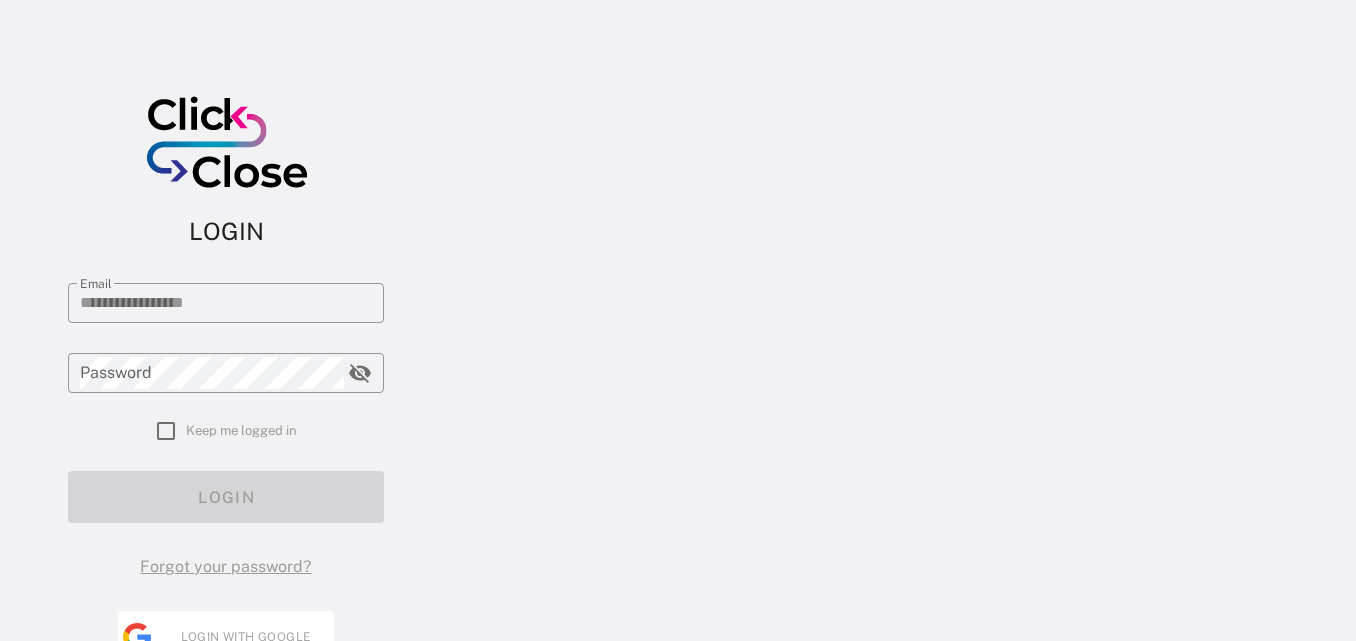 type on "**********" 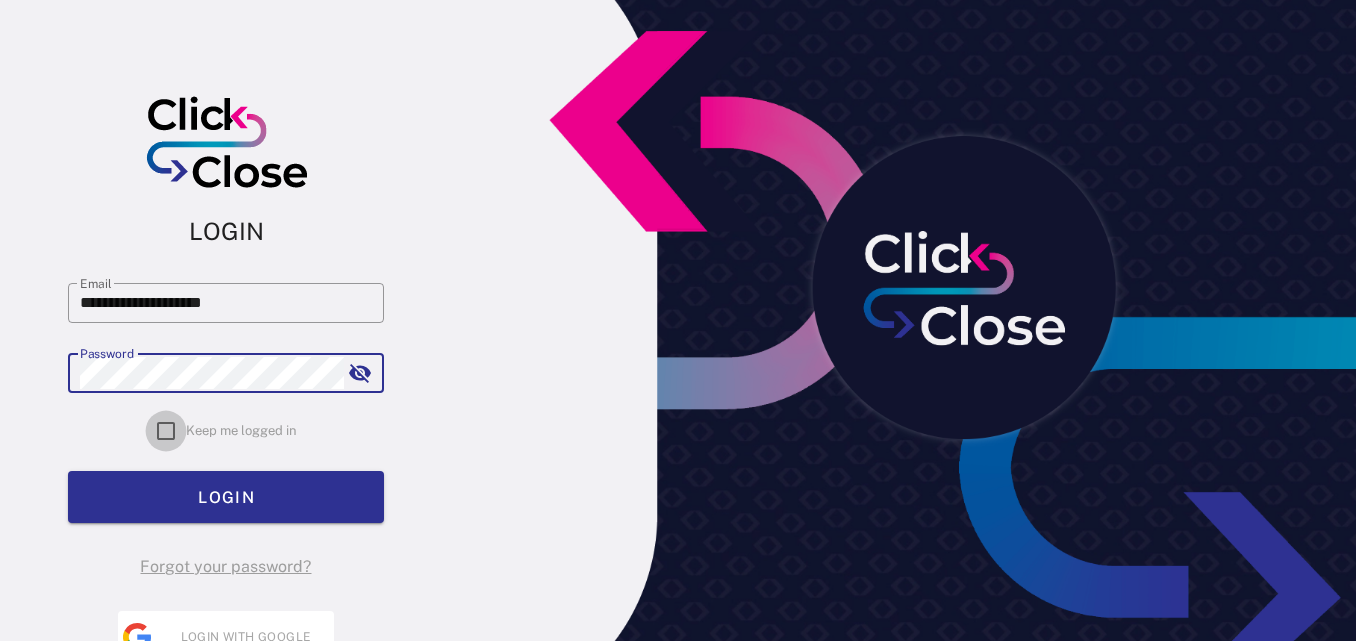 click at bounding box center (166, 431) 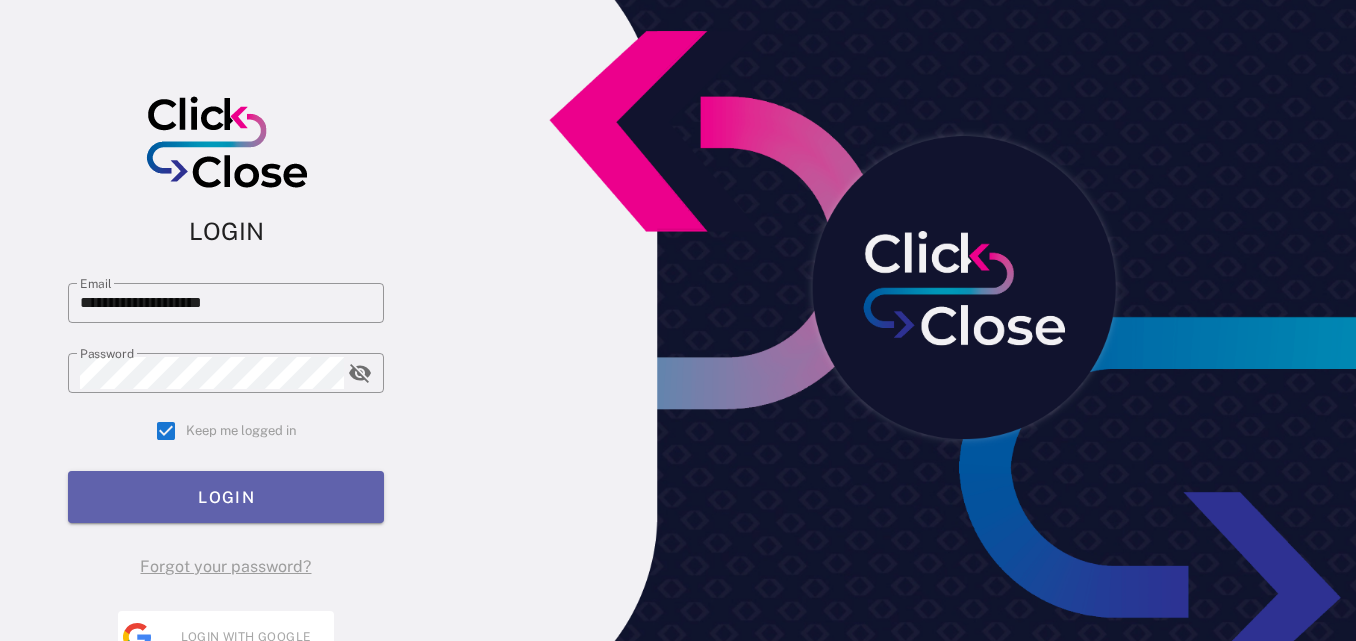 click on "LOGIN" at bounding box center [226, 497] 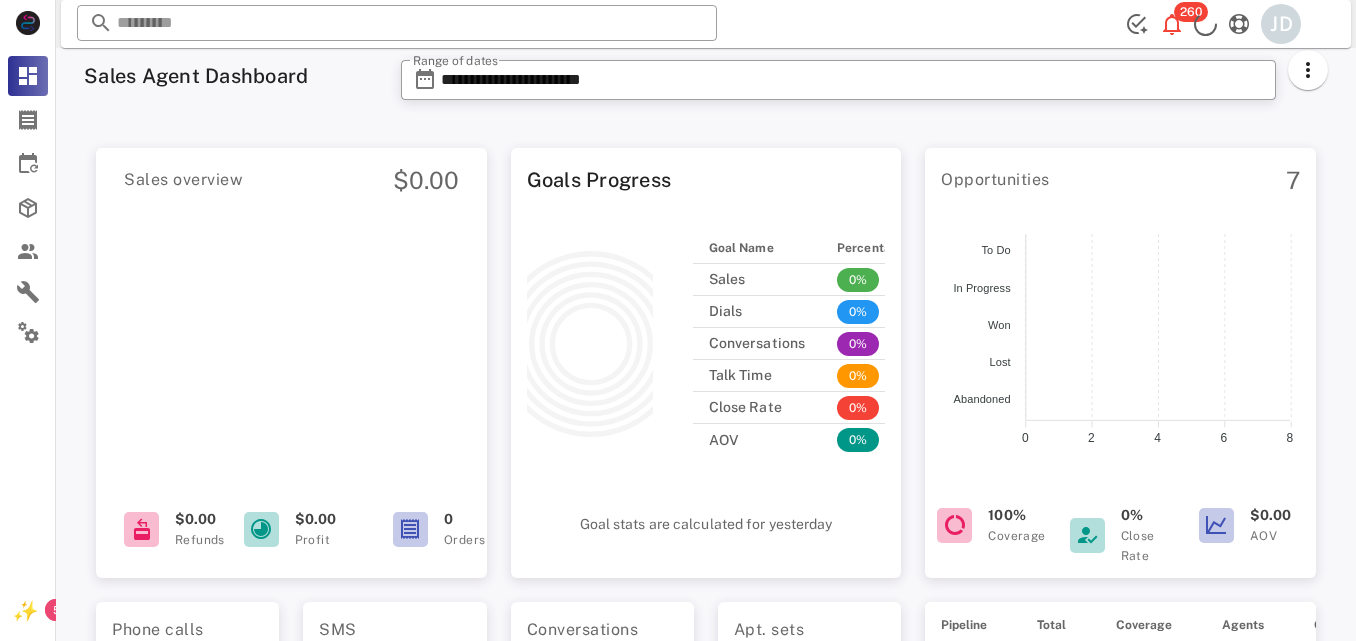scroll, scrollTop: 0, scrollLeft: 0, axis: both 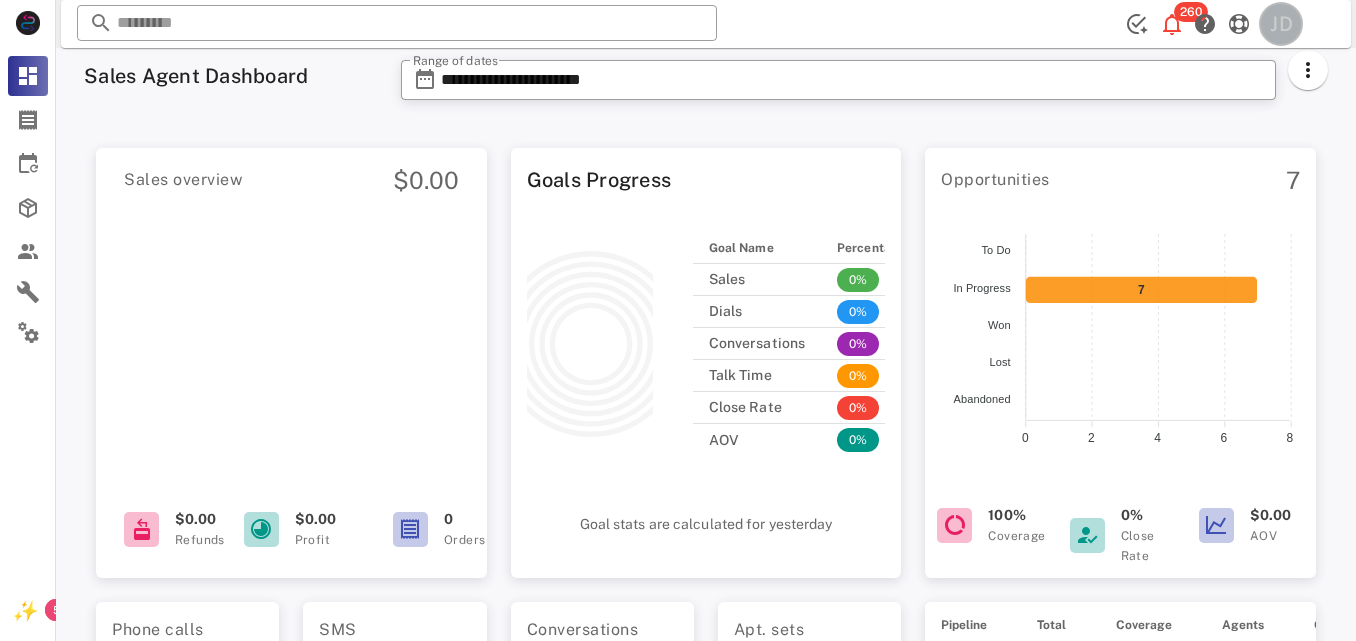 click on "JD" at bounding box center [1281, 24] 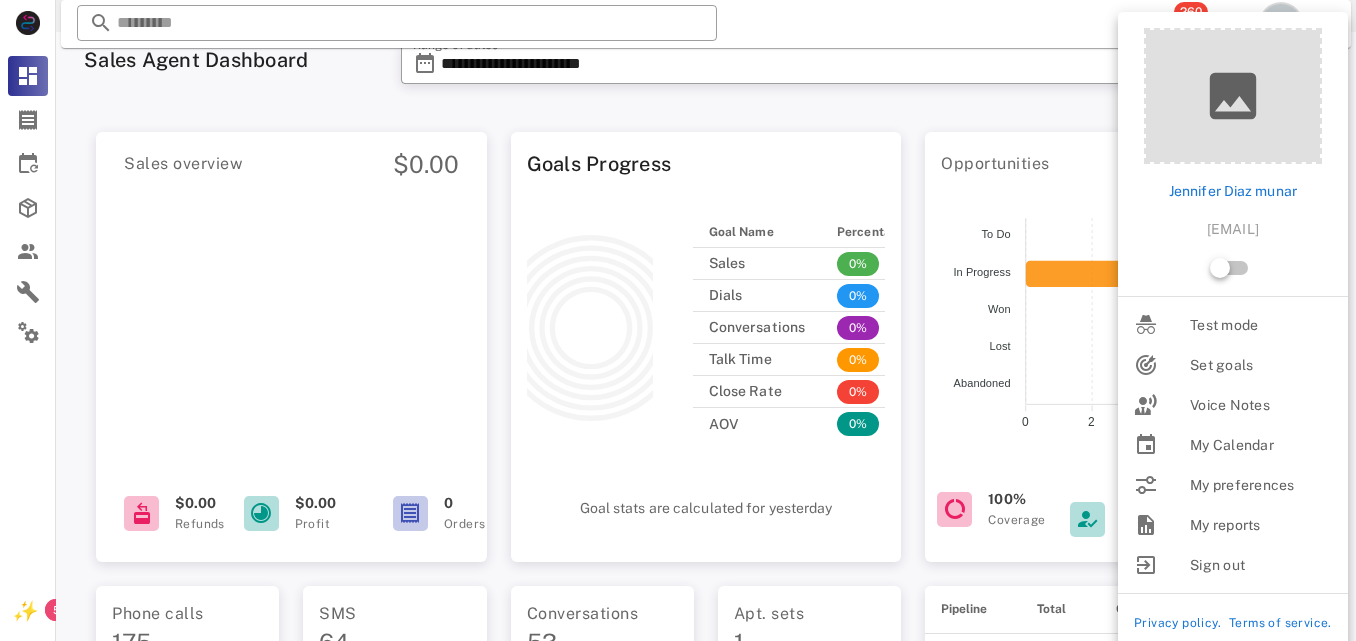 scroll, scrollTop: 20, scrollLeft: 0, axis: vertical 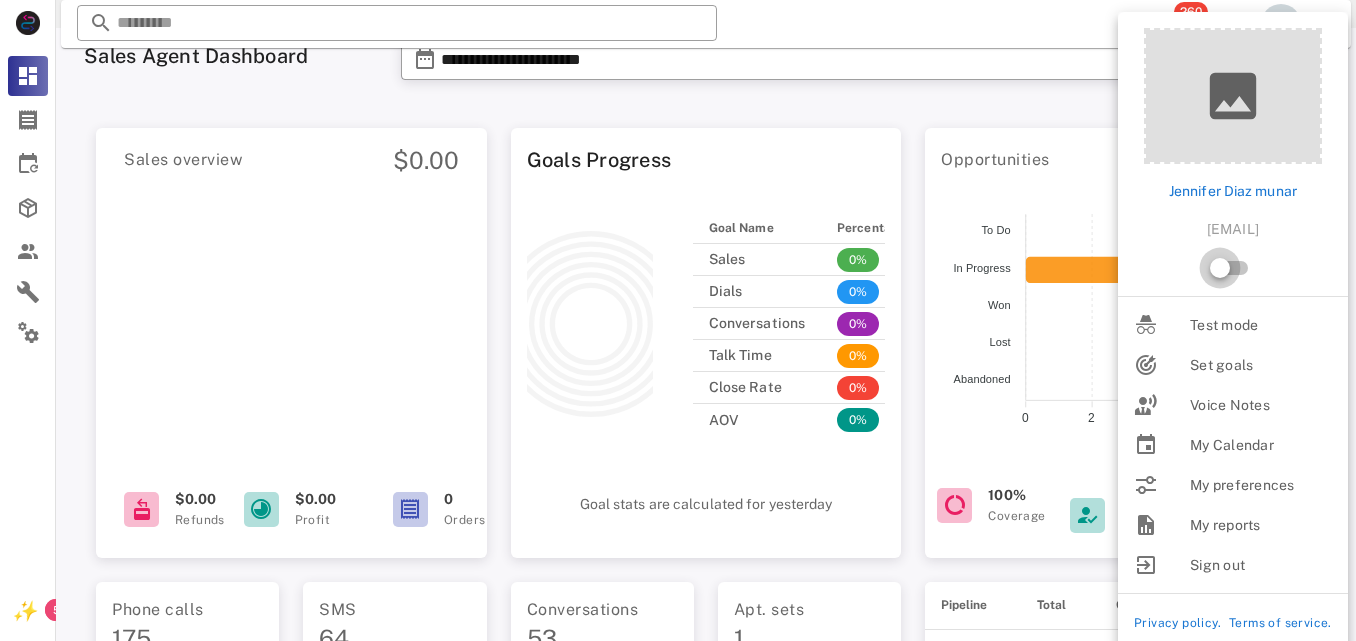 click at bounding box center [1220, 268] 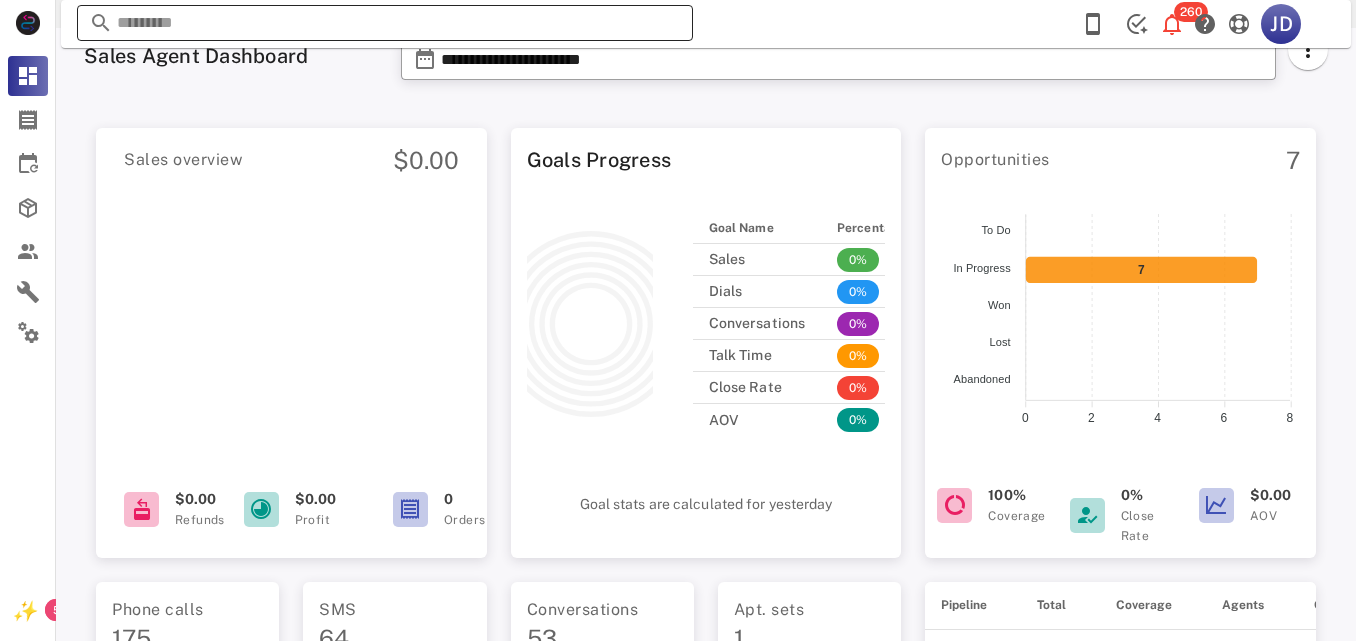 drag, startPoint x: 368, startPoint y: 49, endPoint x: 379, endPoint y: 36, distance: 17.029387 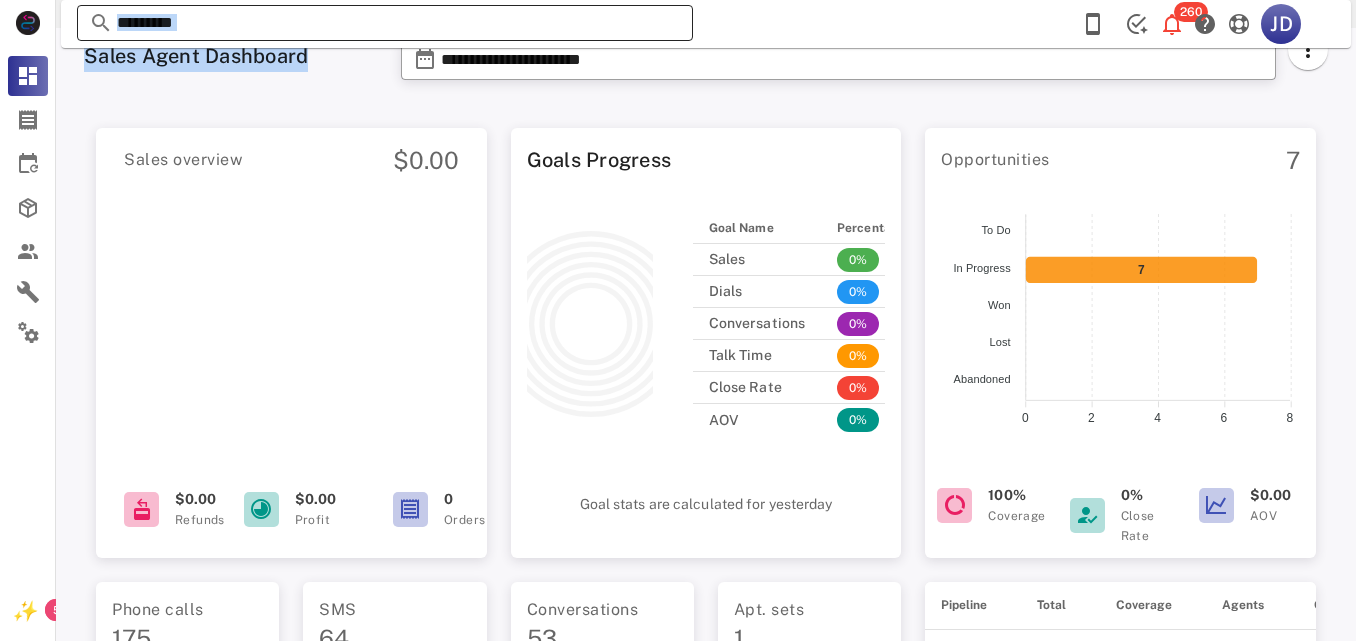 click at bounding box center (385, 23) 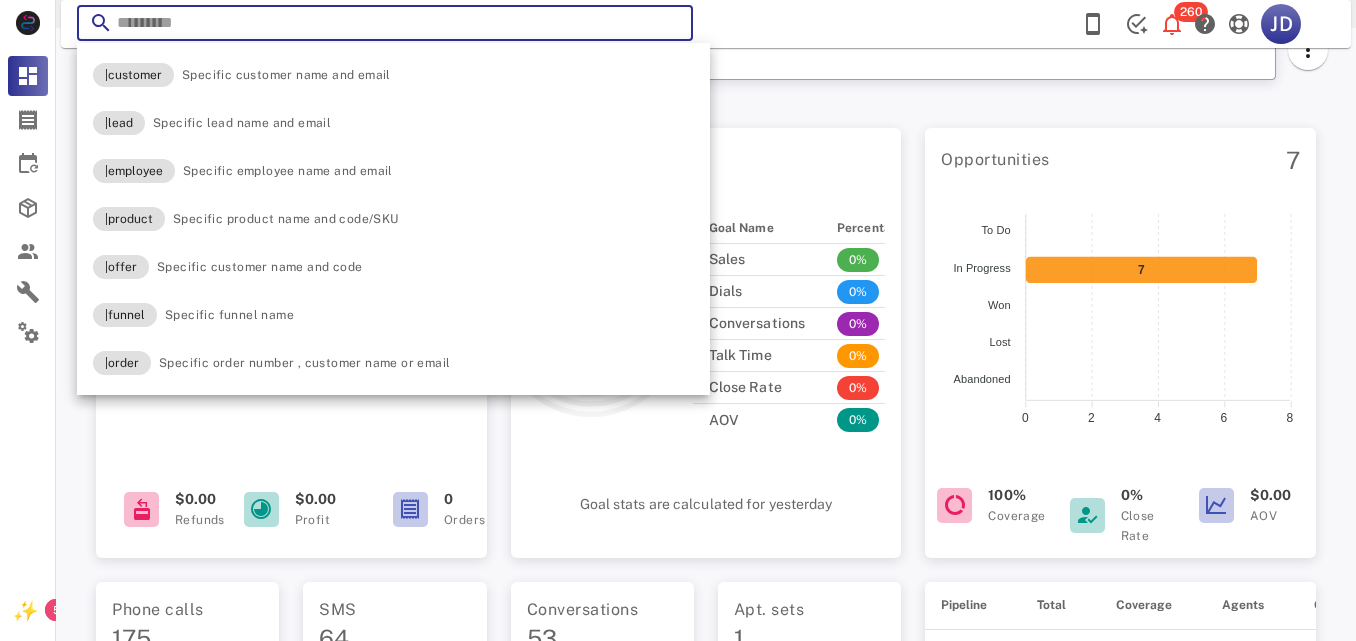 click at bounding box center (385, 23) 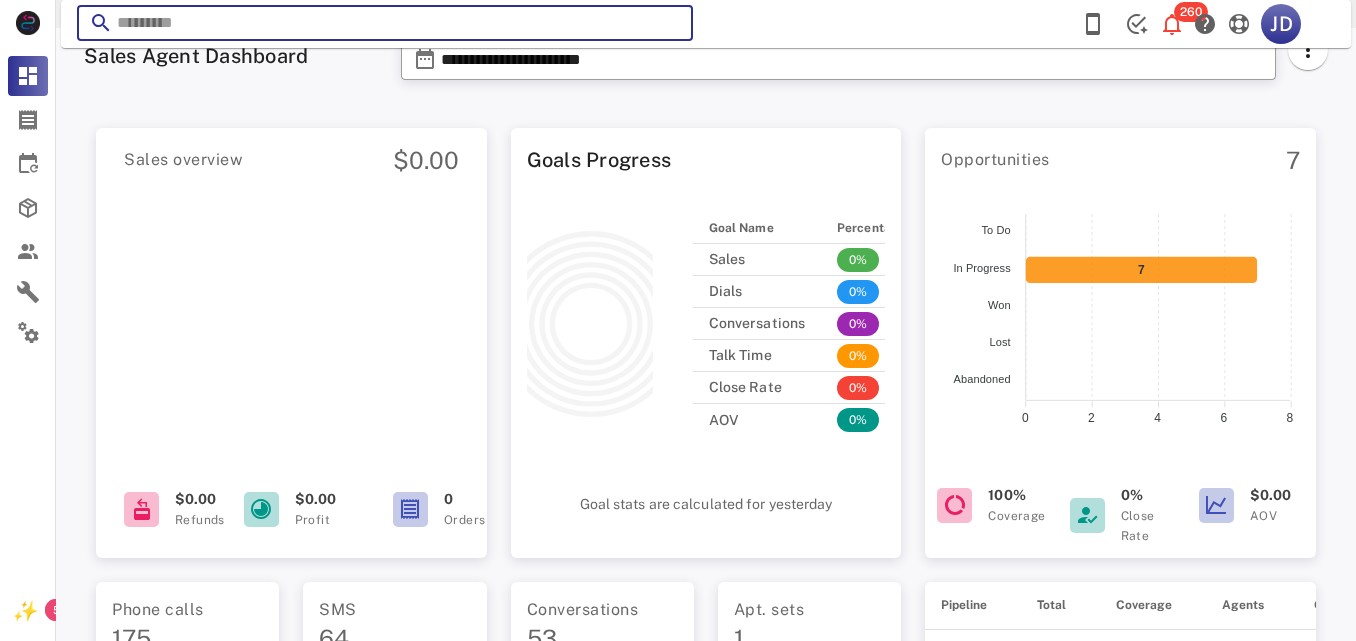 paste on "**********" 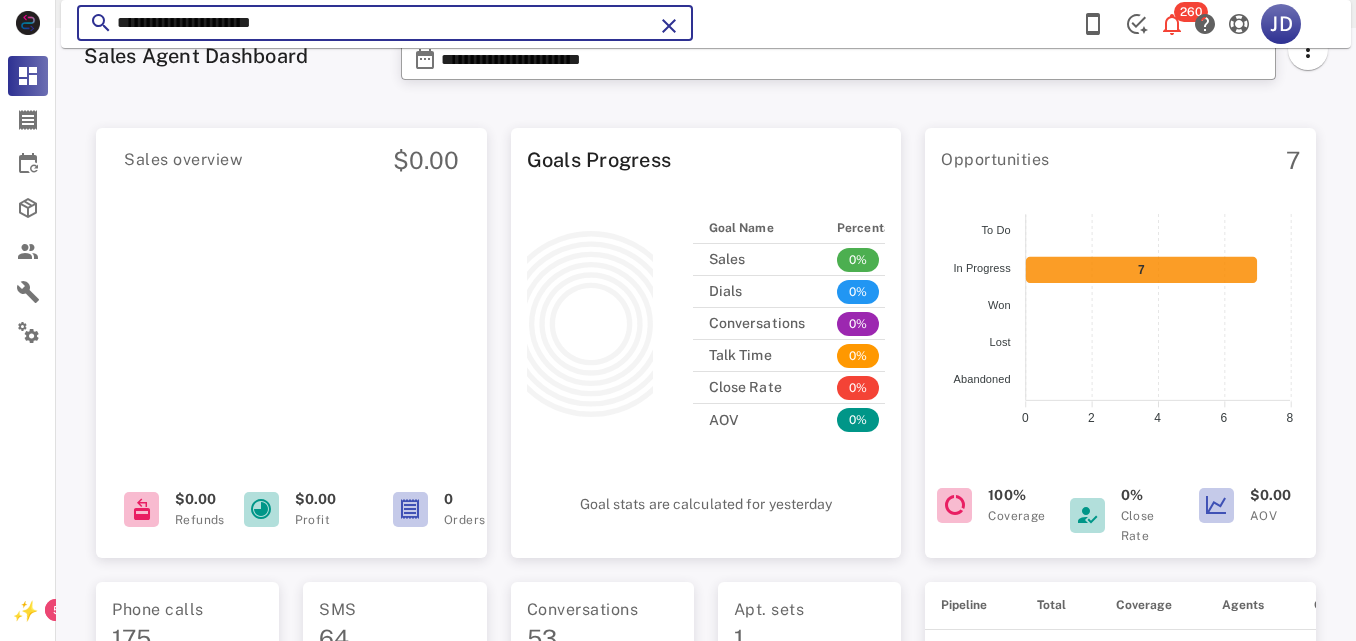 type on "**********" 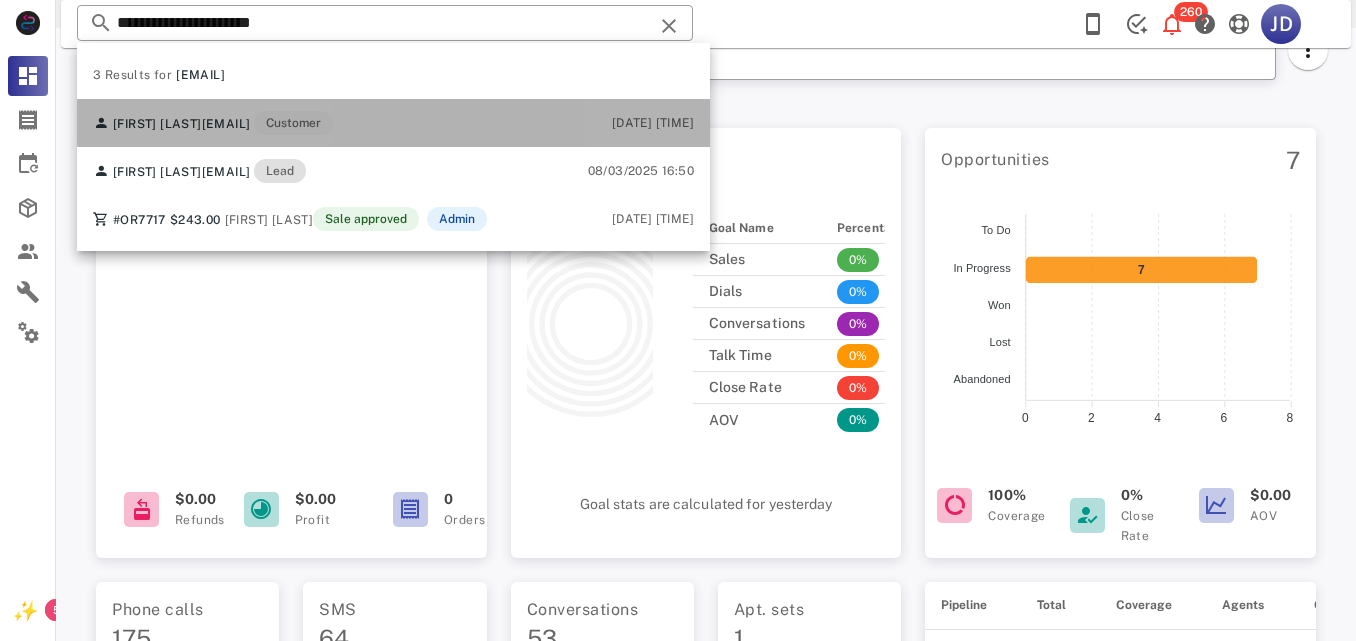 click on "[EMAIL]" at bounding box center (226, 124) 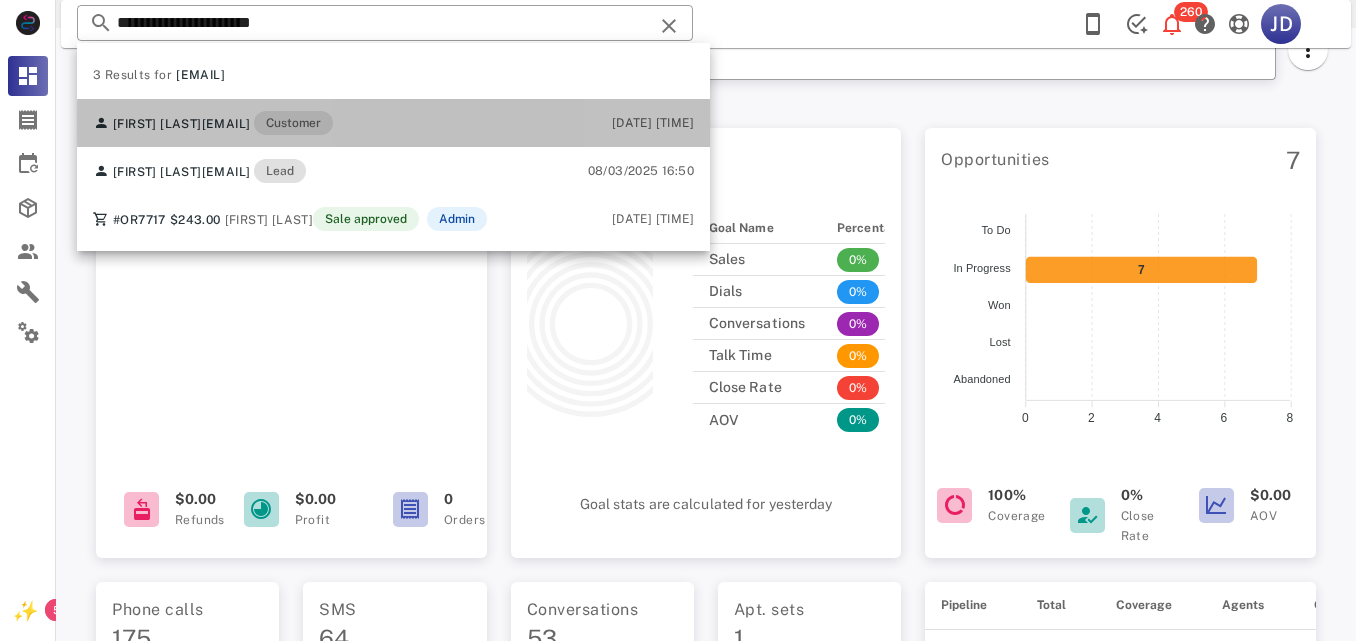 click on "Sales overview  $0.00 $0.00 Refunds $0.00 Profit 0 Orders" at bounding box center (291, 337) 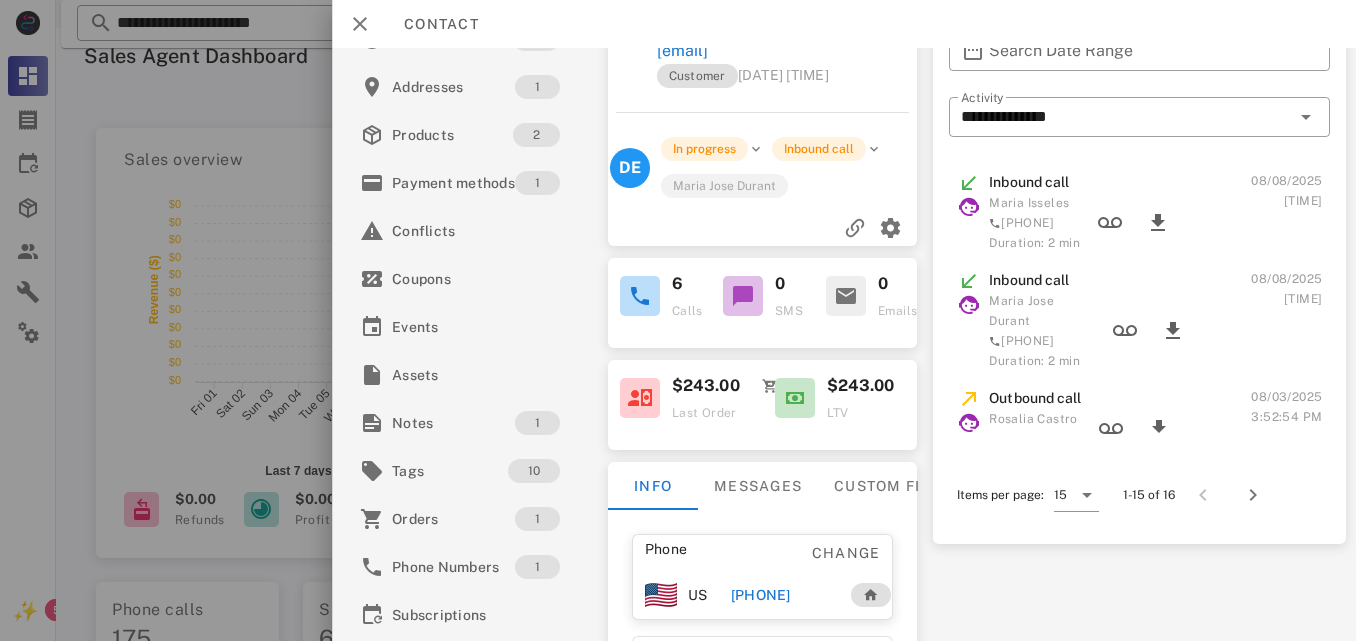 scroll, scrollTop: 123, scrollLeft: 0, axis: vertical 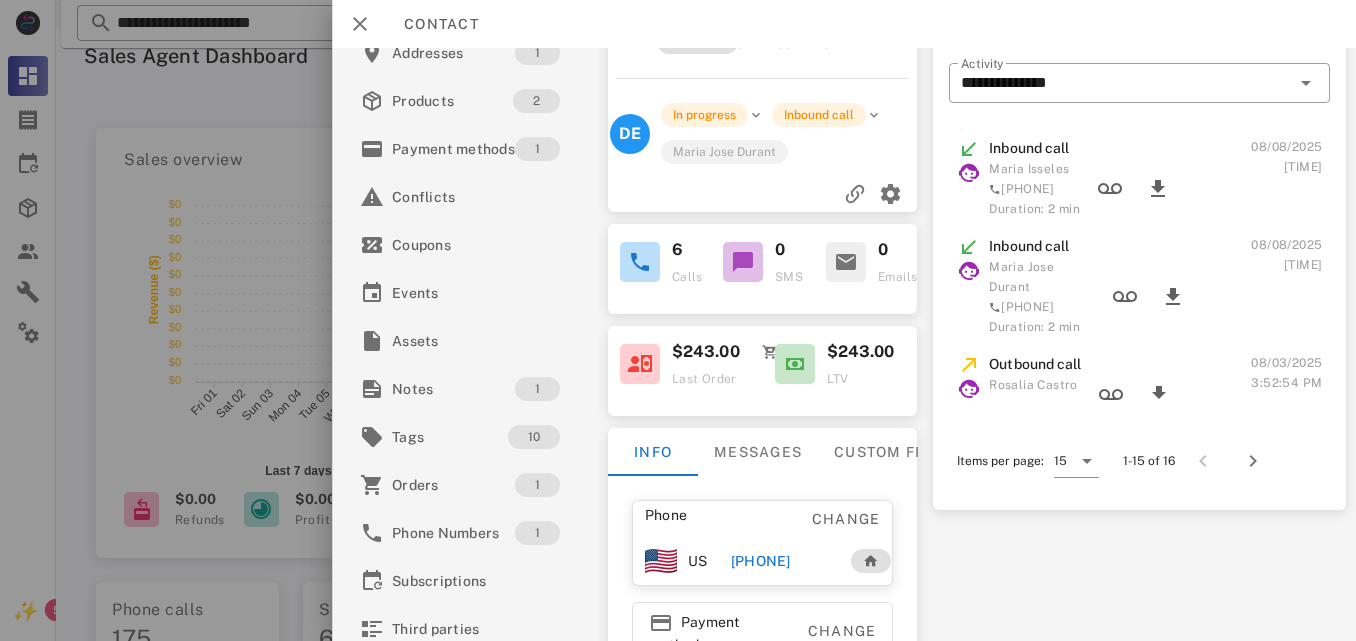 click on "[PHONE]" at bounding box center (760, 561) 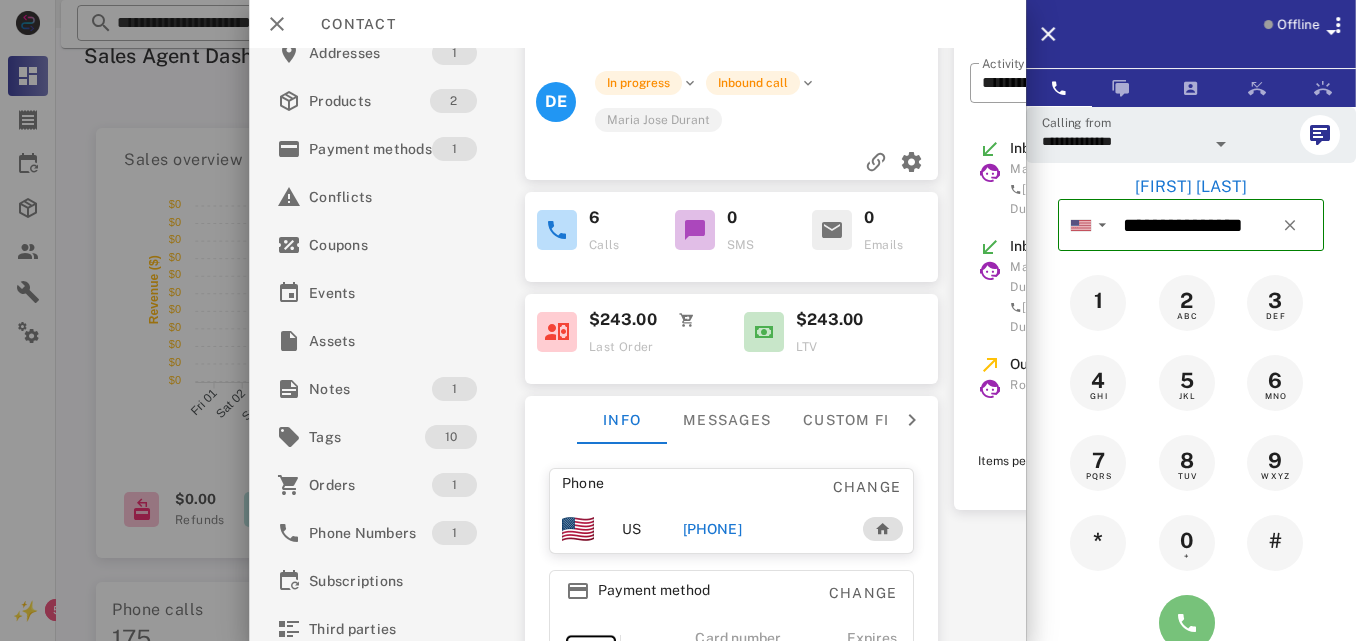 click at bounding box center [1187, 623] 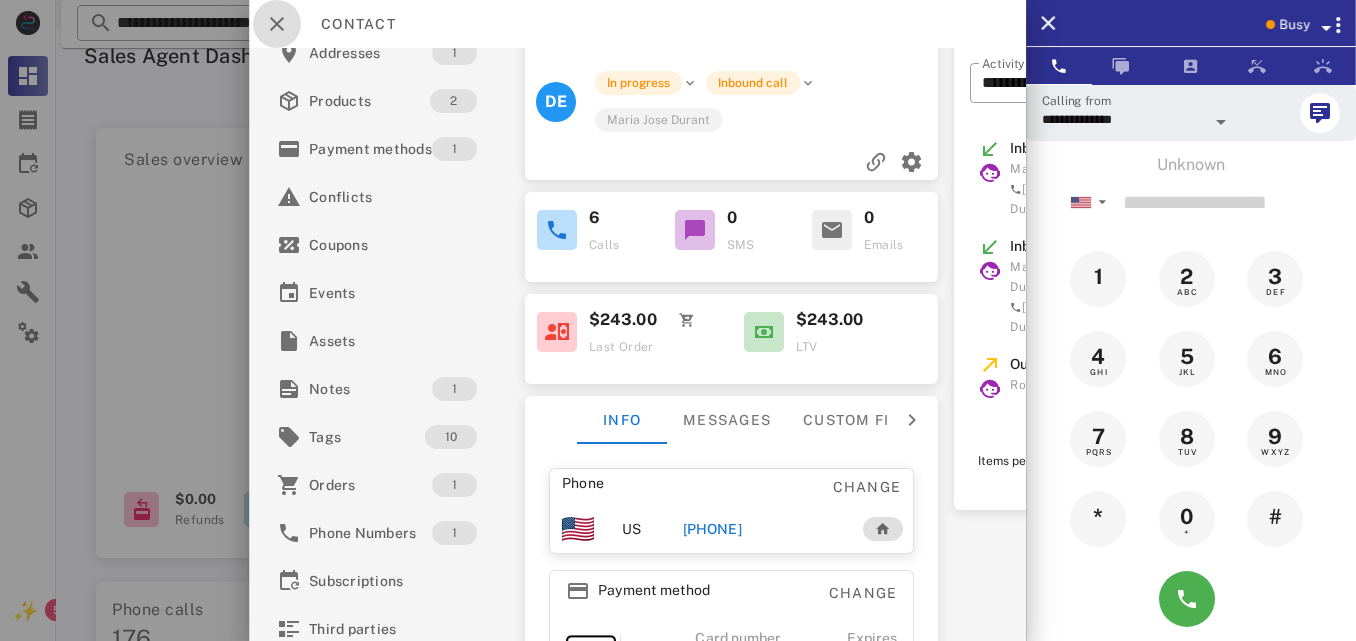 click at bounding box center (277, 24) 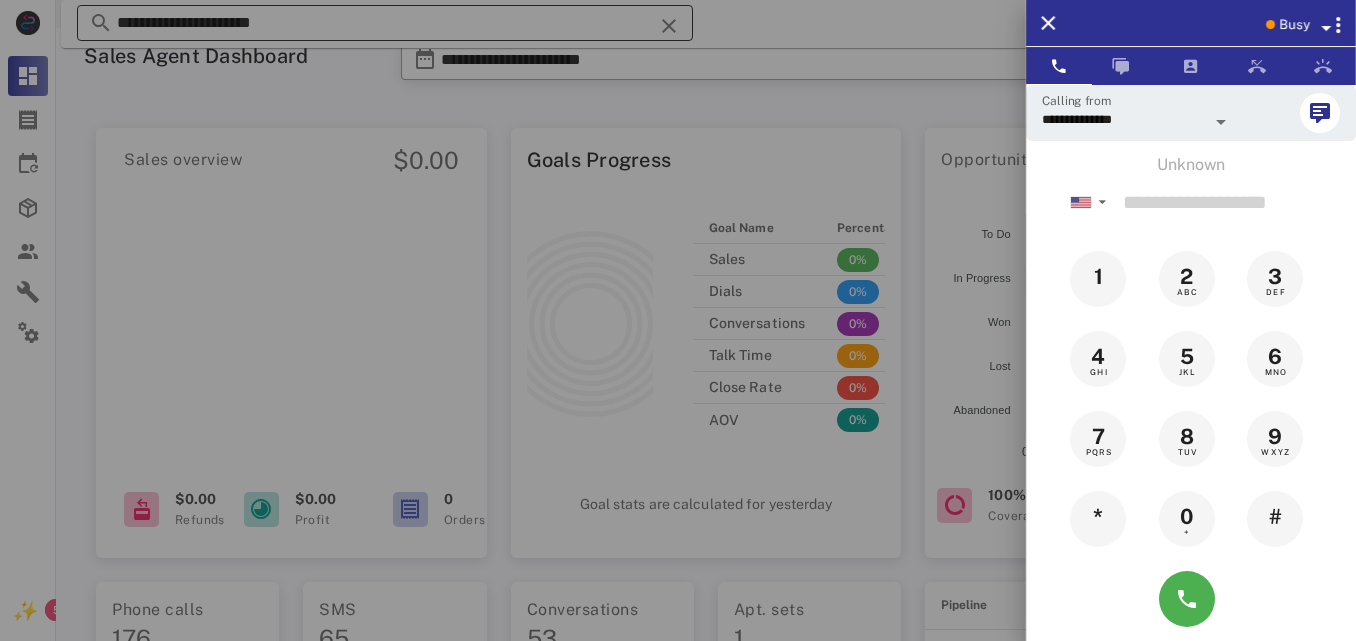 click at bounding box center [678, 320] 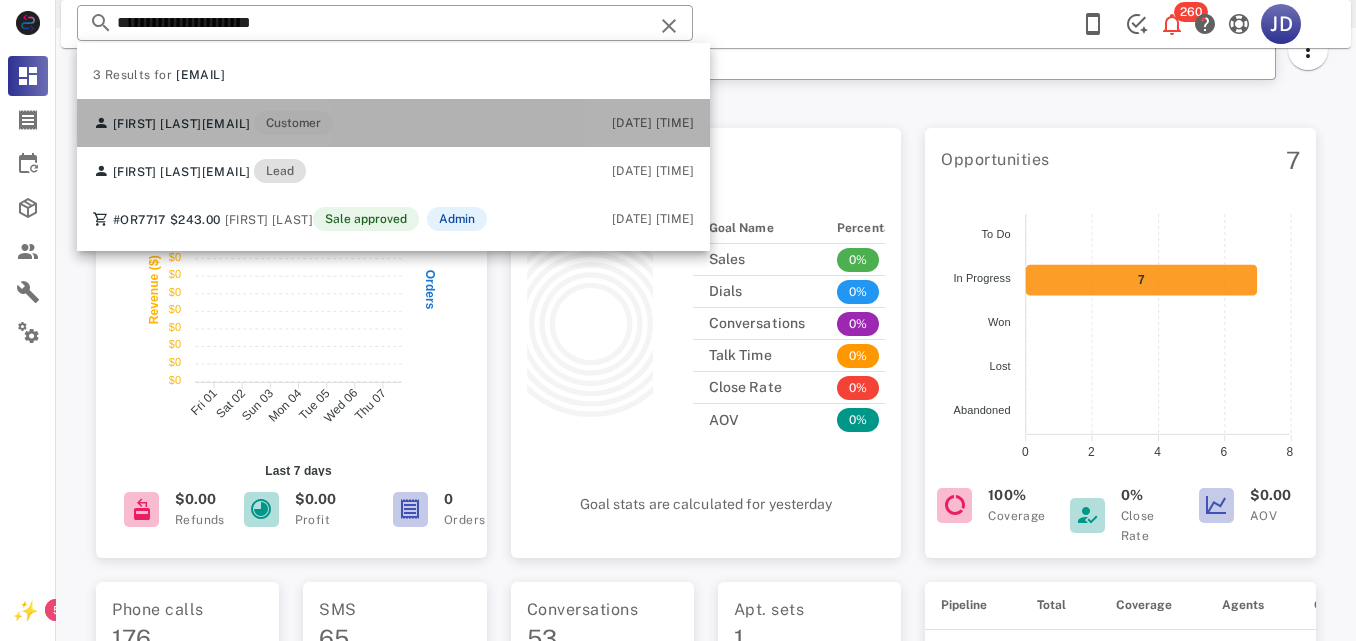 click on "[FIRST] [LAST] [EMAIL] Customer [DATE] [TIME]" at bounding box center [393, 123] 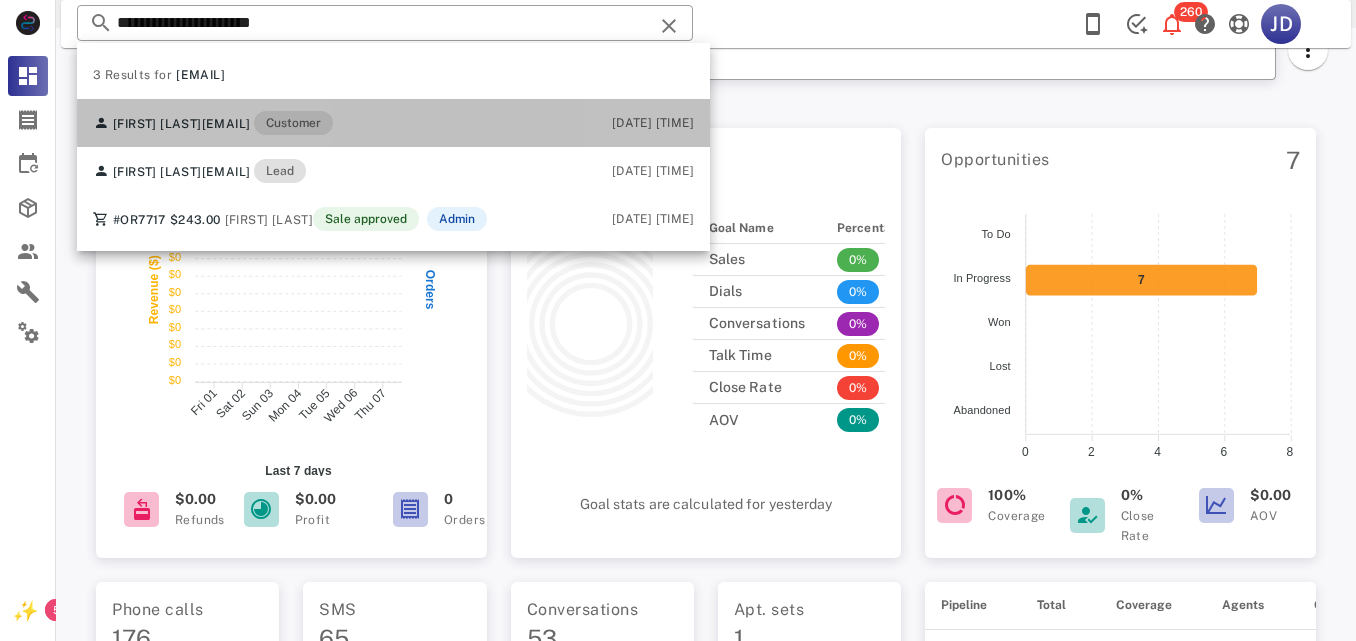 click on "Goals Progress Goal Name Percentage  Sales   0%   Dials   0%   Conversations   0%   Talk Time   0%   Close Rate   0%   AOV   0%  Goal stats are calculated for yesterday" at bounding box center [706, 337] 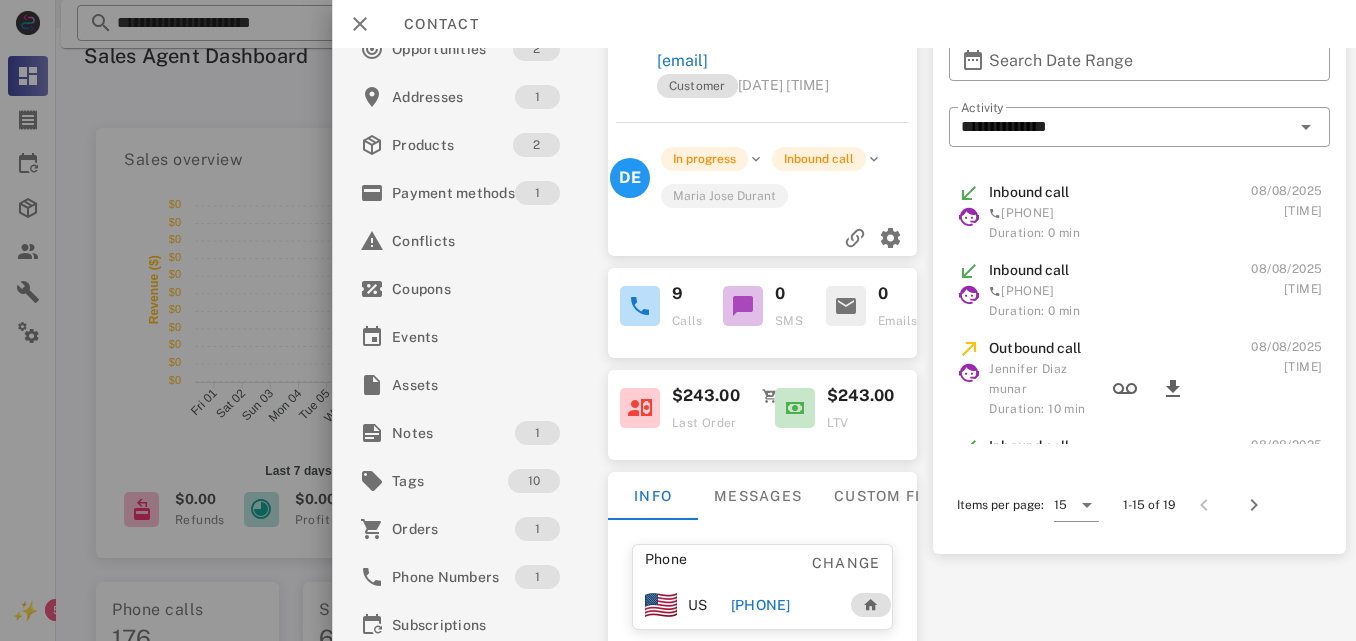 scroll, scrollTop: 93, scrollLeft: 0, axis: vertical 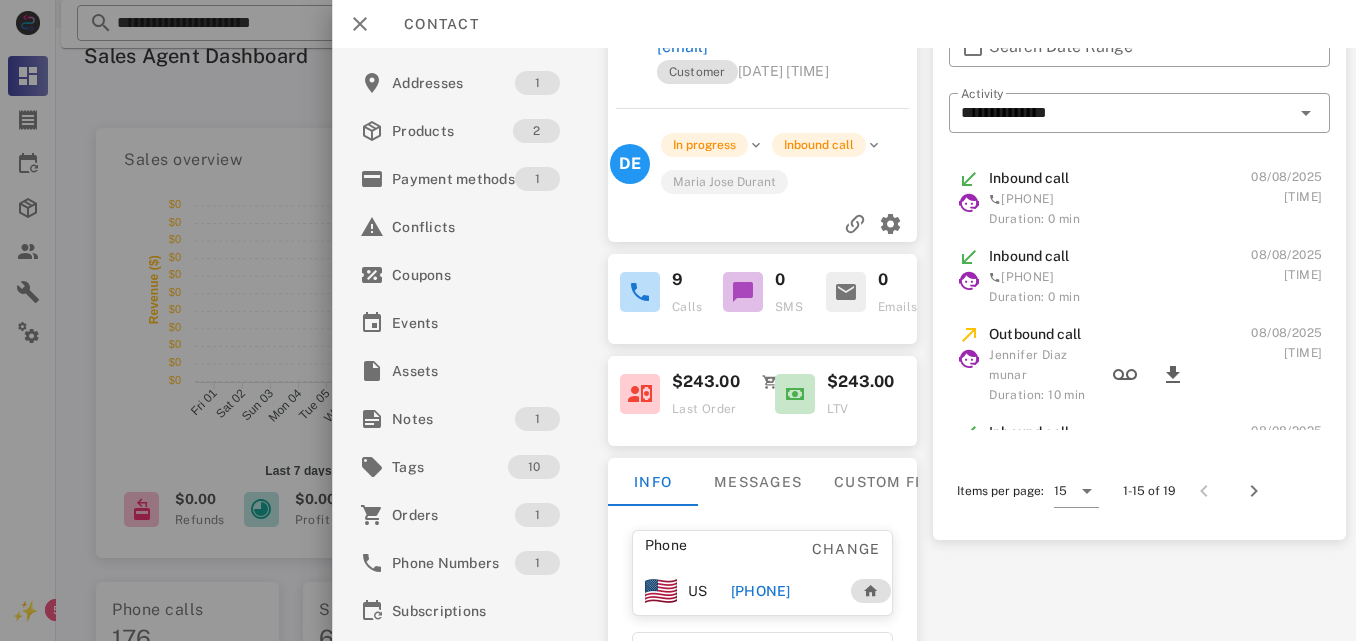 click on "[PHONE]" at bounding box center [760, 591] 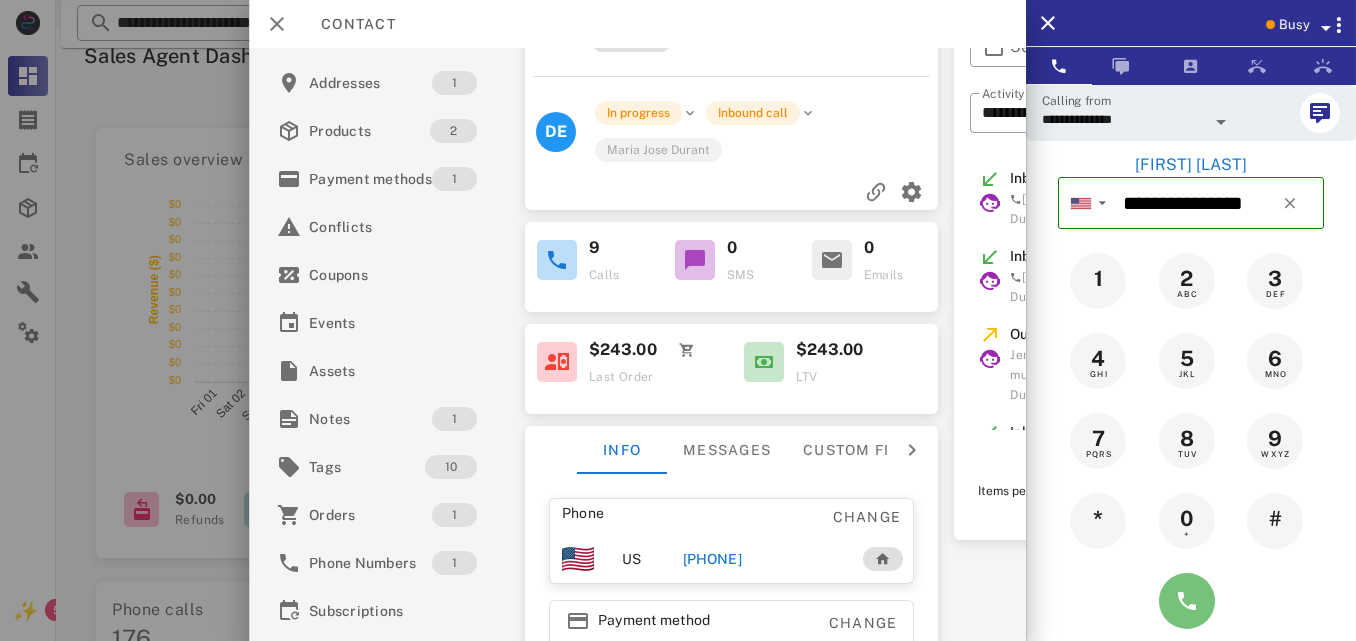 click at bounding box center (1187, 601) 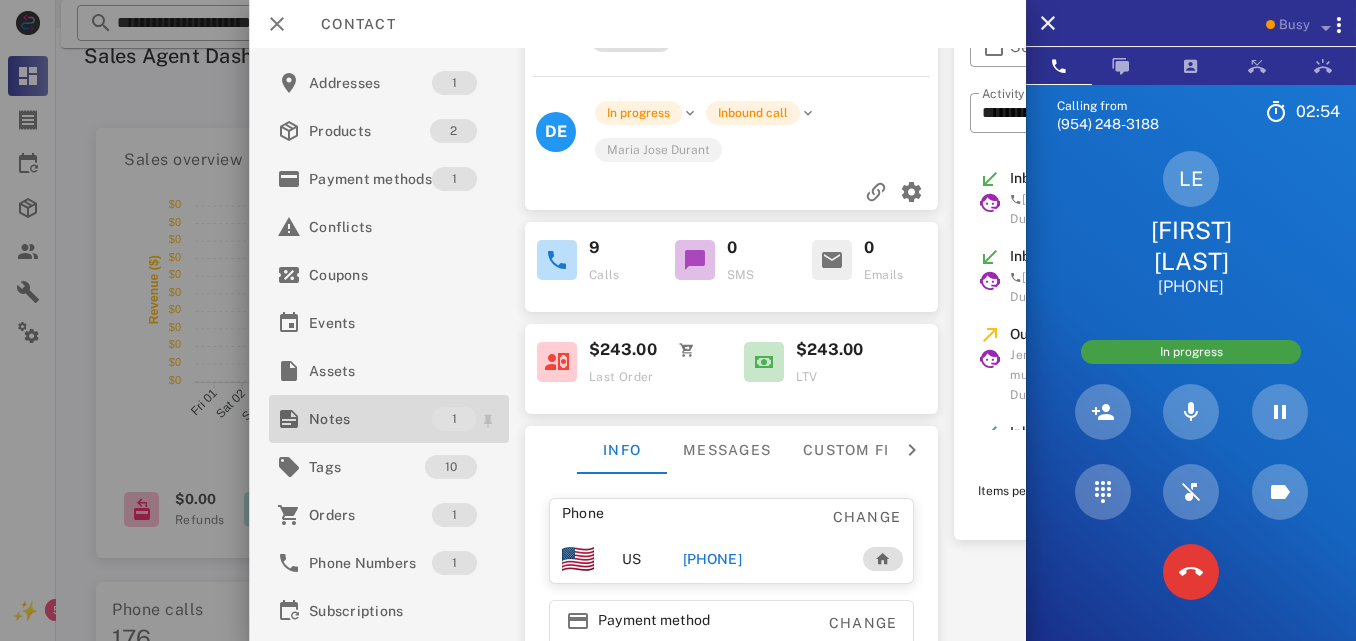 click on "Notes" at bounding box center (370, 419) 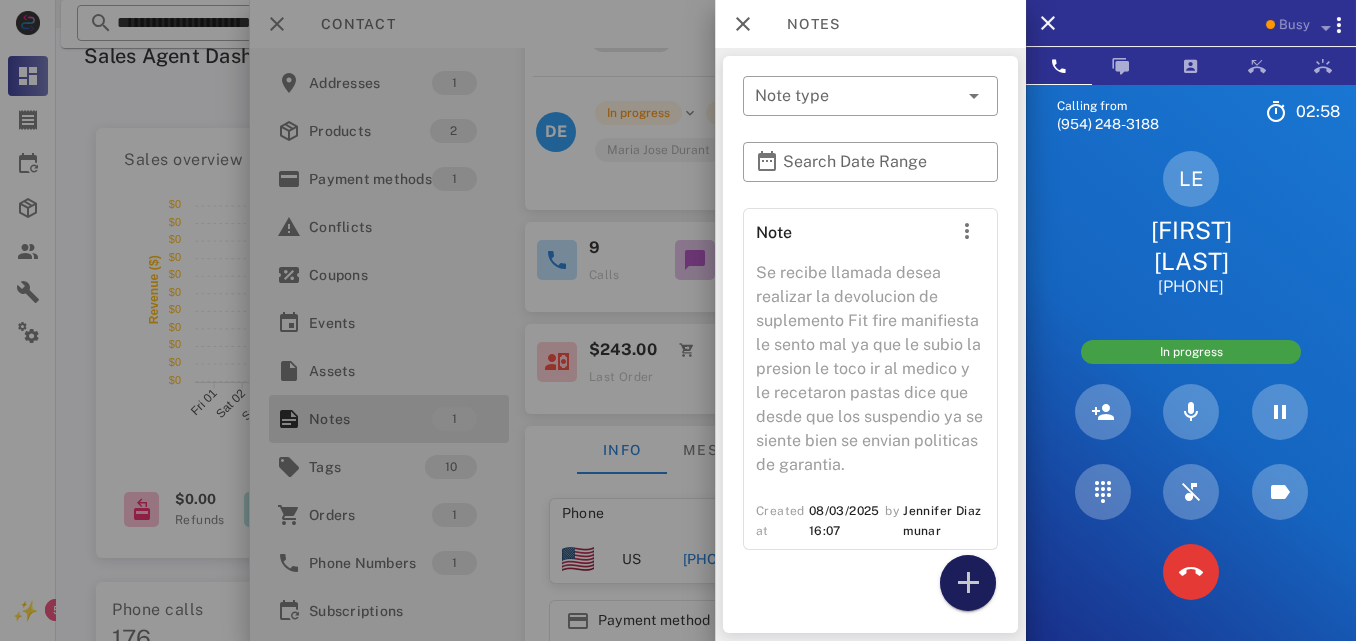 click at bounding box center [968, 583] 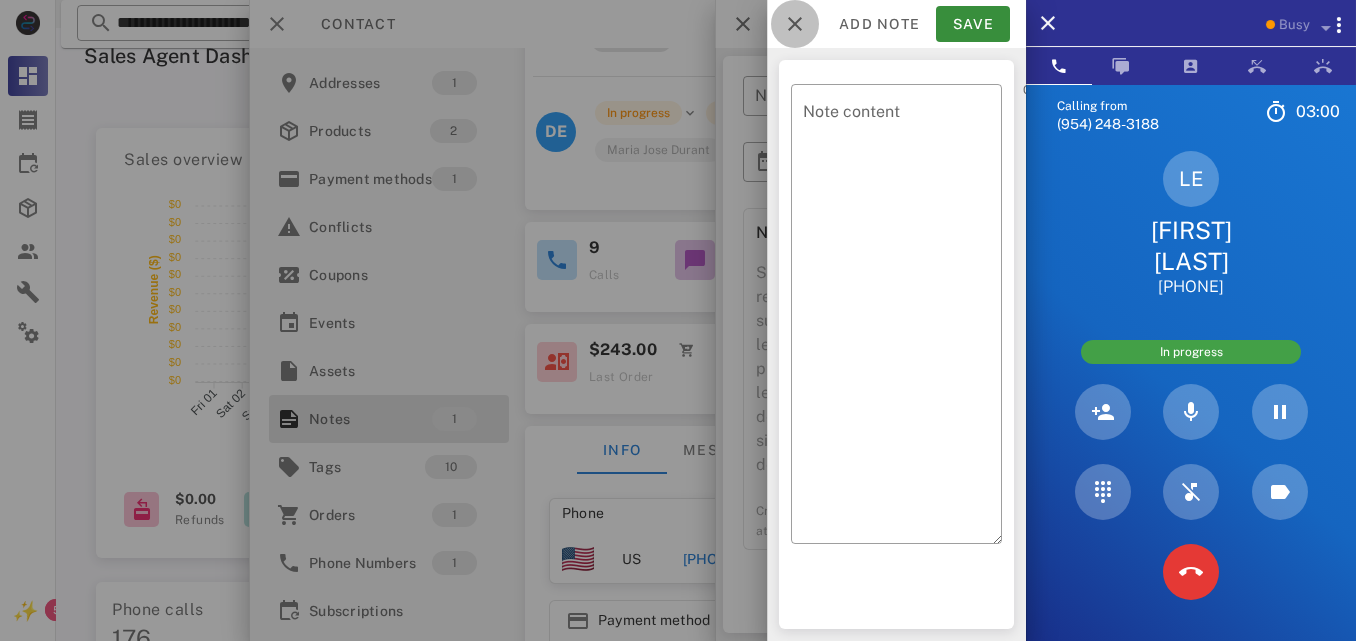 click at bounding box center (795, 24) 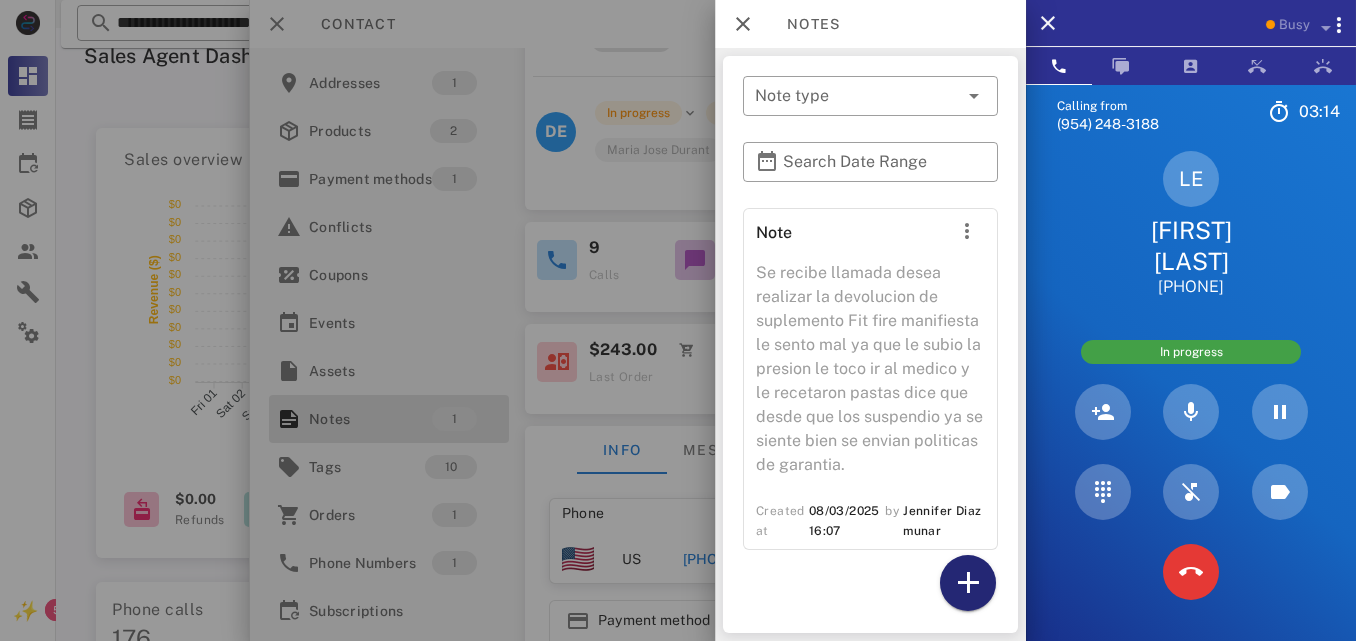 click at bounding box center [968, 583] 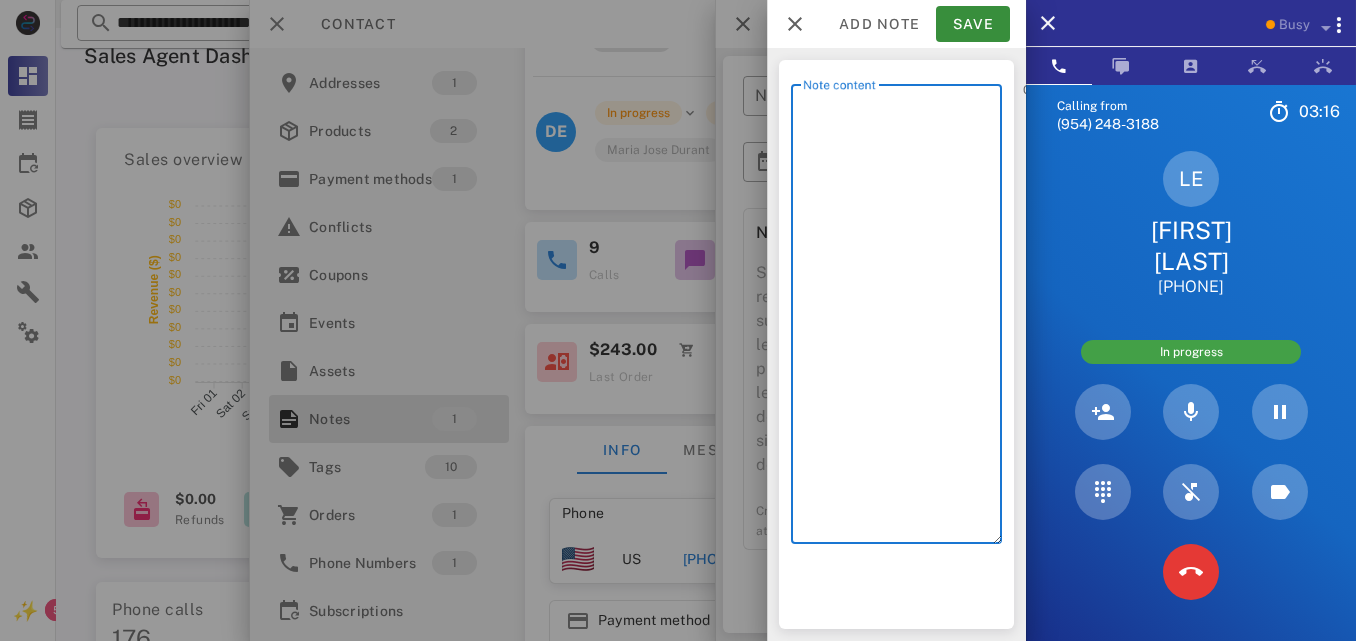 click on "Note content" at bounding box center (902, 319) 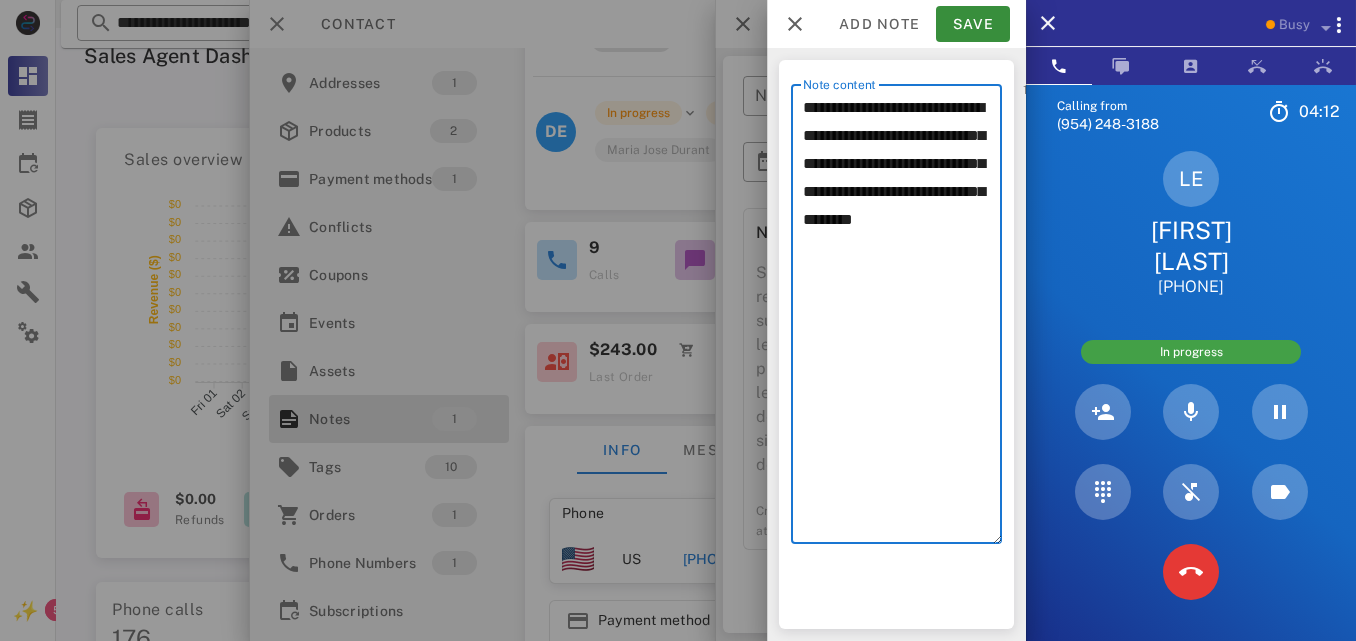 click on "**********" at bounding box center (902, 319) 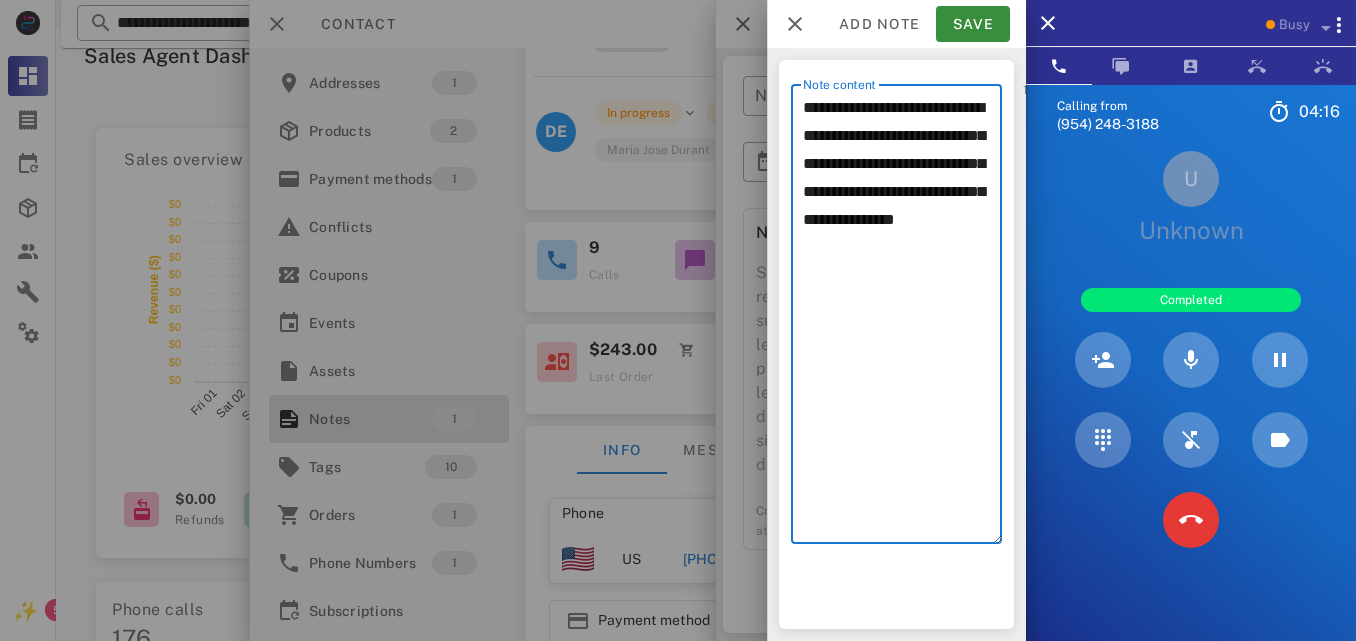 click on "**********" at bounding box center [902, 319] 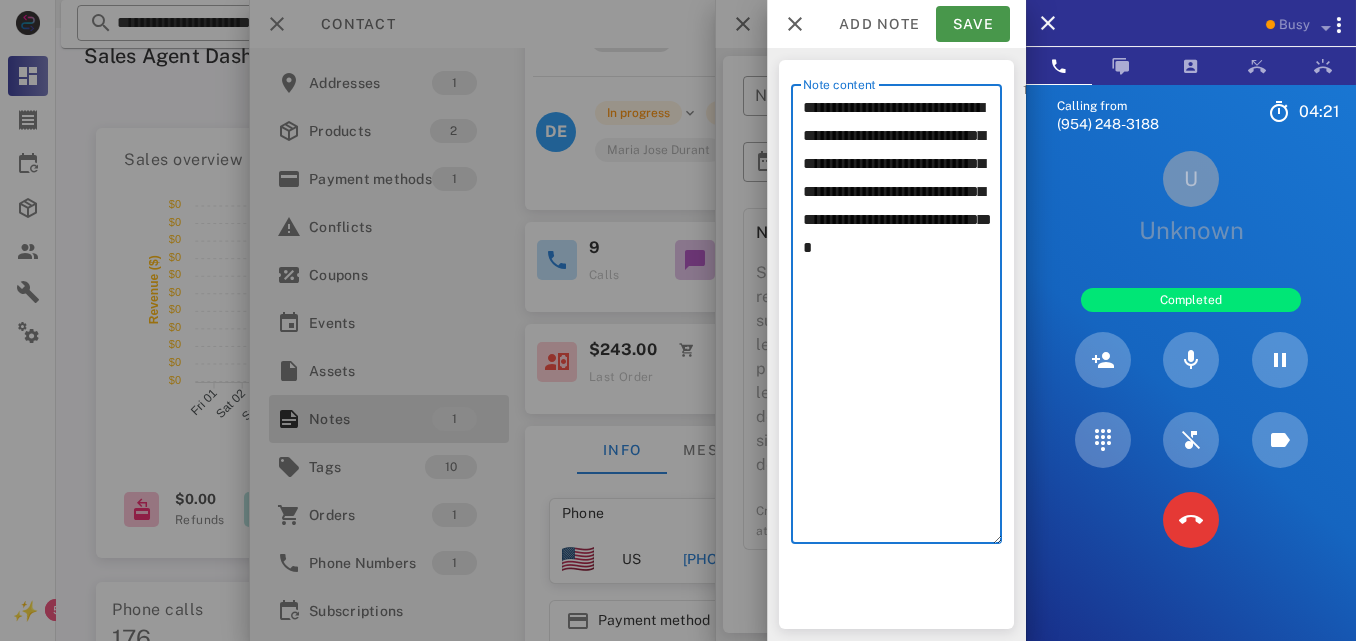 type on "**********" 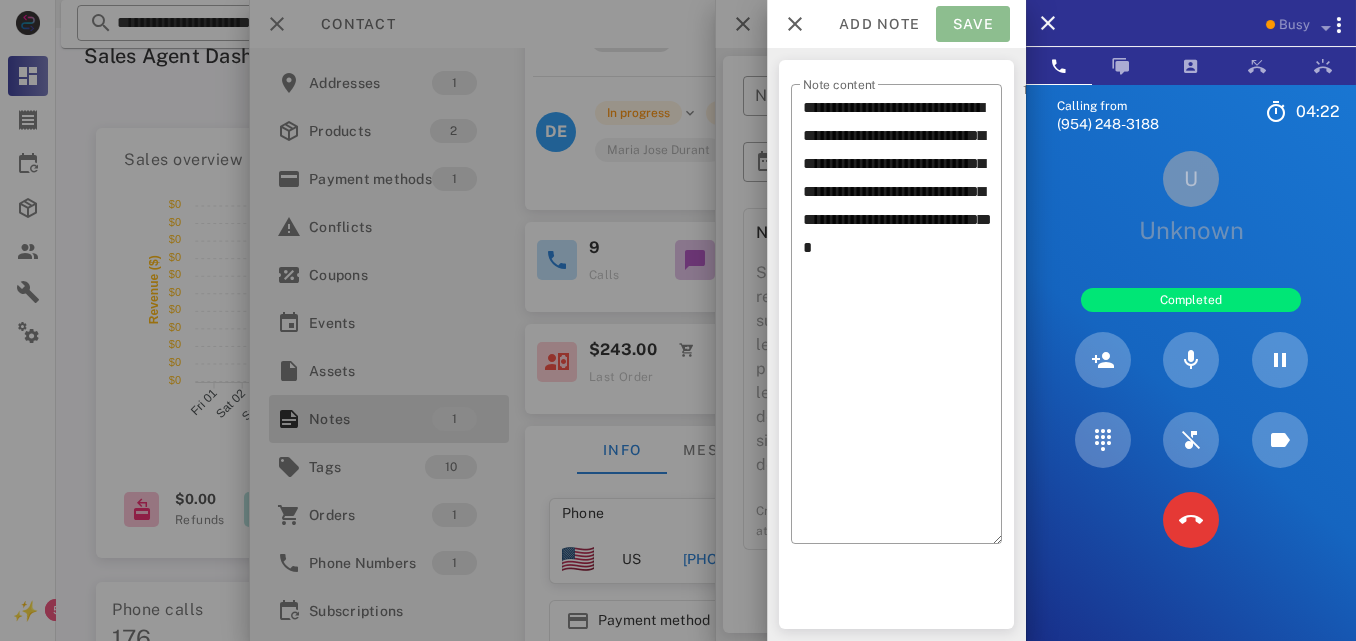click on "Save" at bounding box center [973, 24] 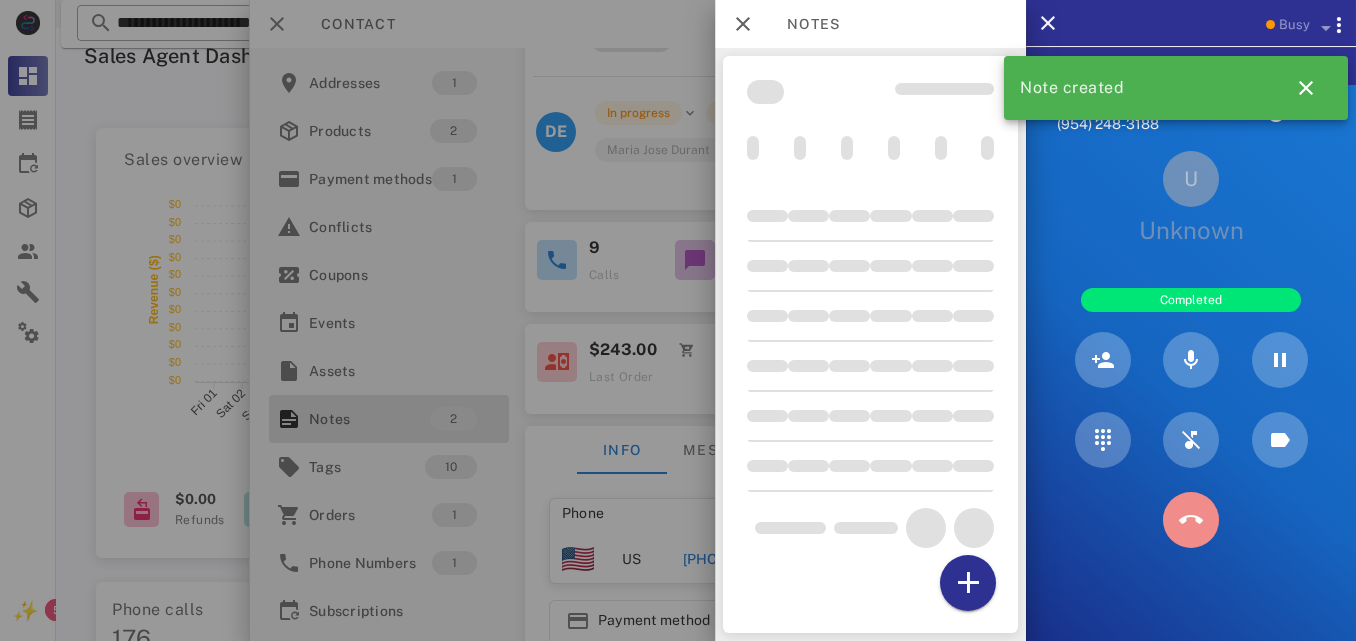 click at bounding box center [1191, 520] 